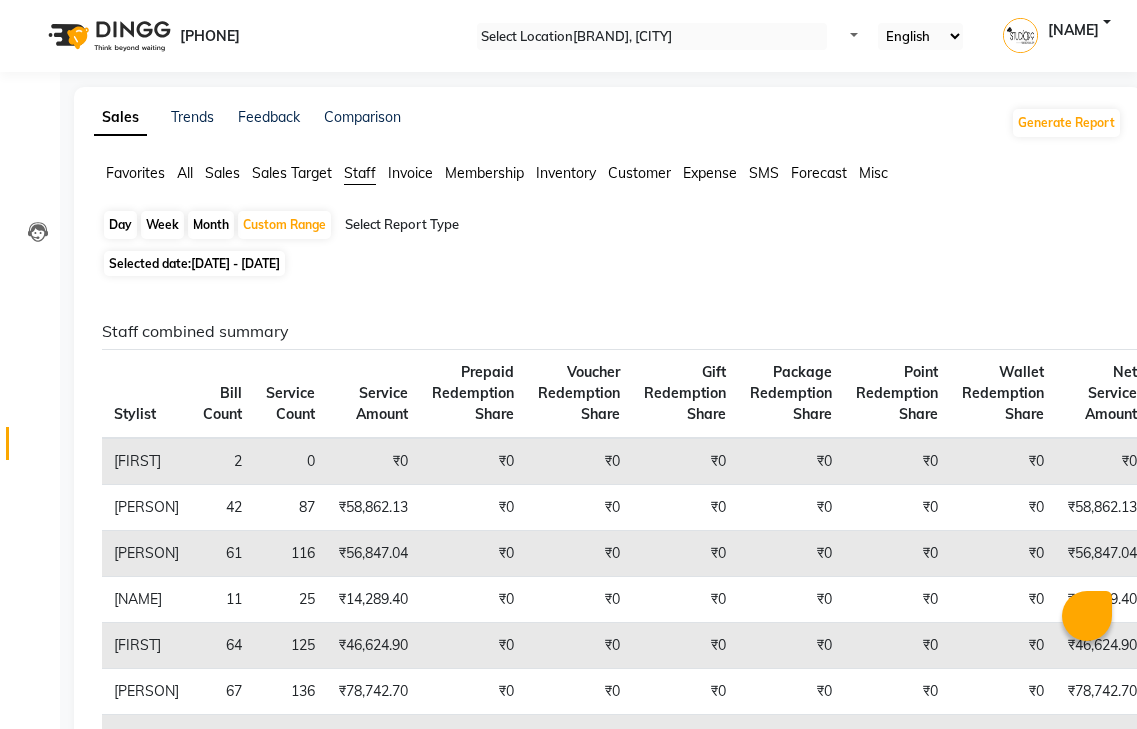 scroll, scrollTop: 1857, scrollLeft: 0, axis: vertical 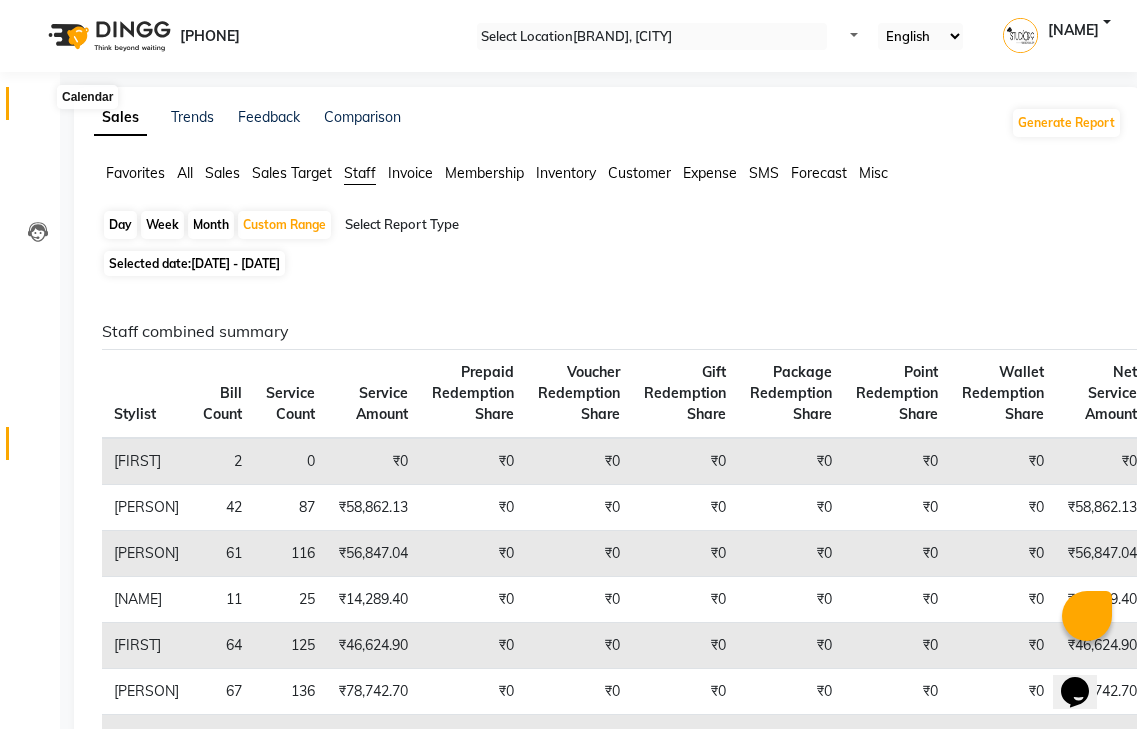 click at bounding box center [38, 108] 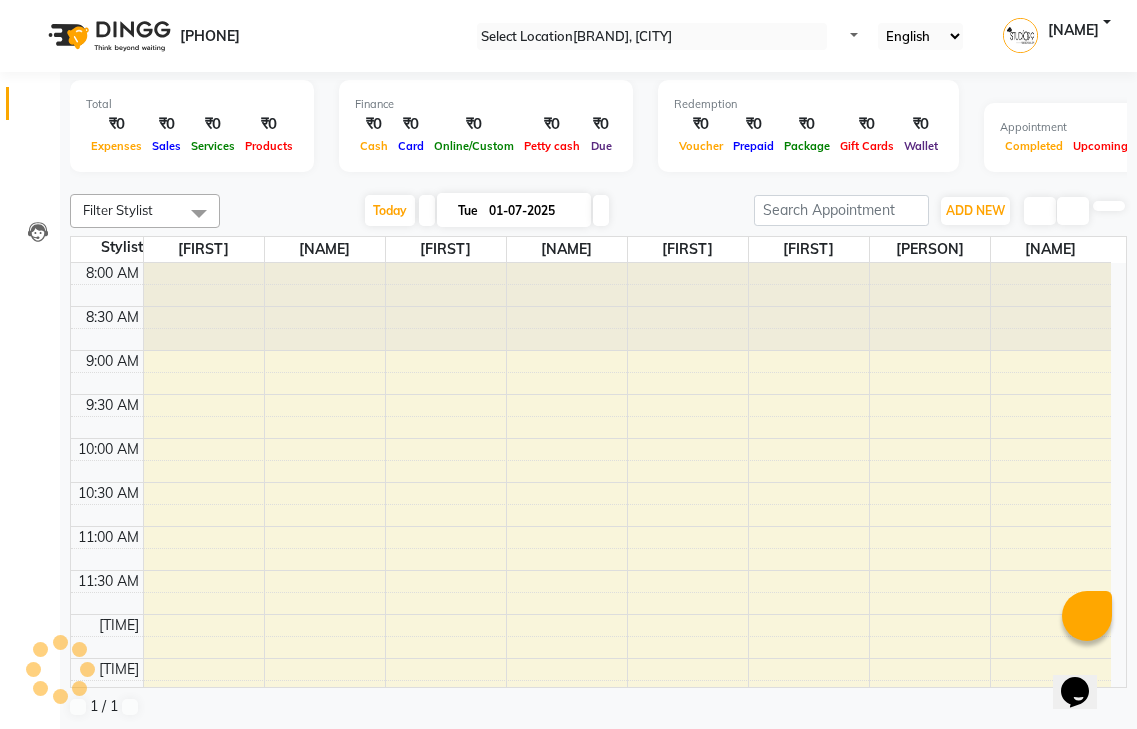 scroll, scrollTop: 0, scrollLeft: 0, axis: both 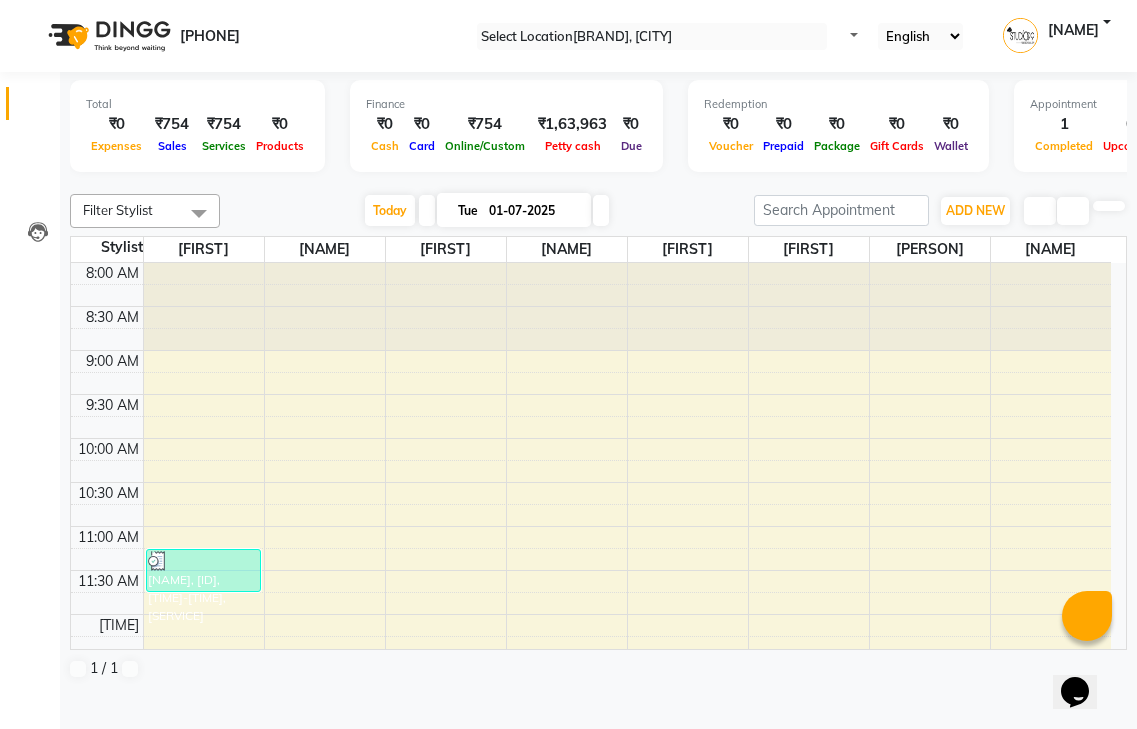 click on "Filter Stylist" at bounding box center (118, 210) 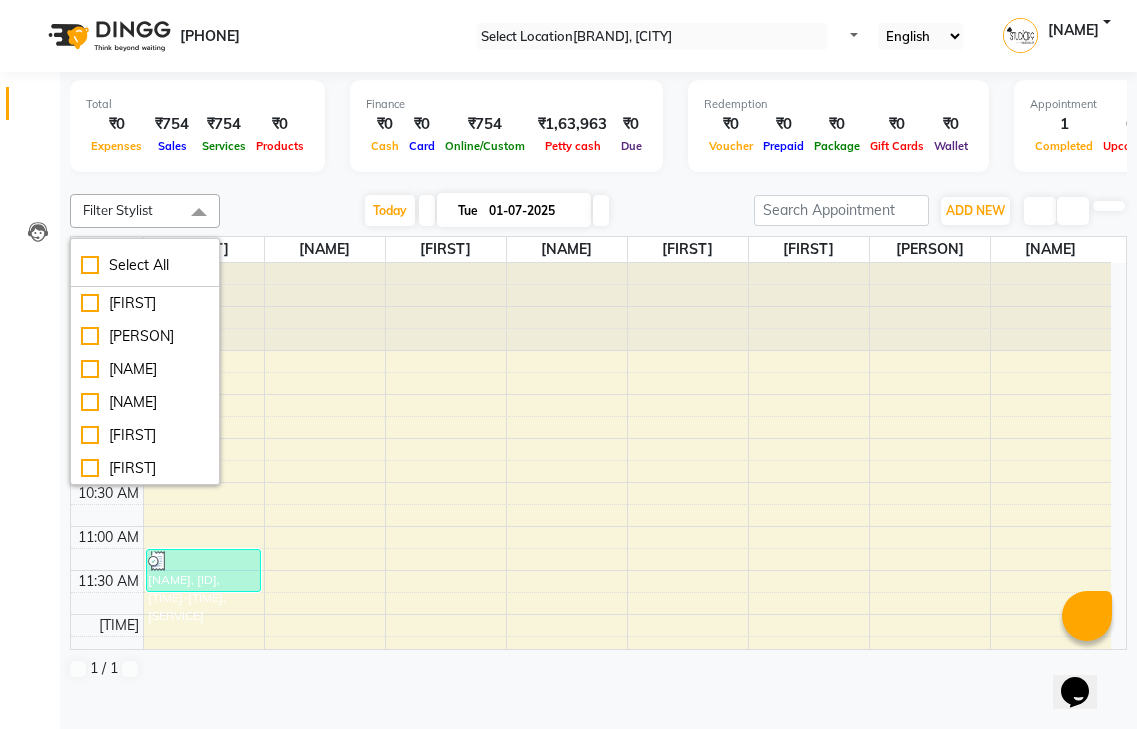click on "[NAME], [ID], [TIME]-[TIME], [SERVICE]" at bounding box center [591, 834] 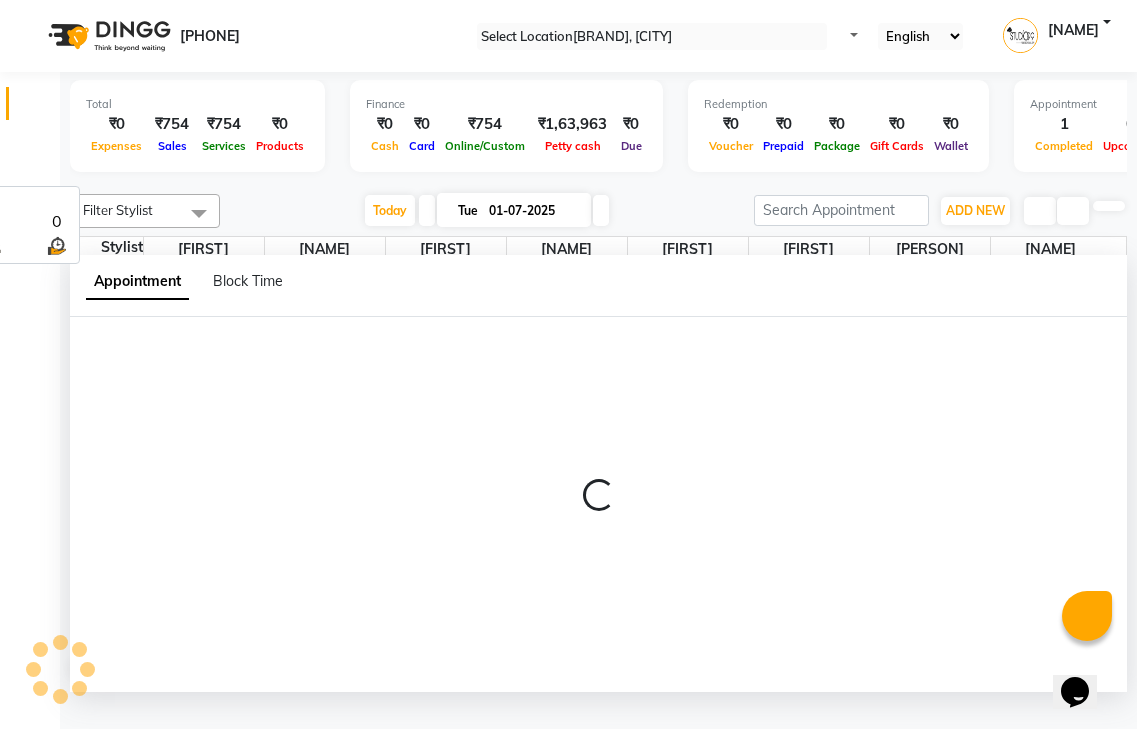 scroll, scrollTop: 1, scrollLeft: 0, axis: vertical 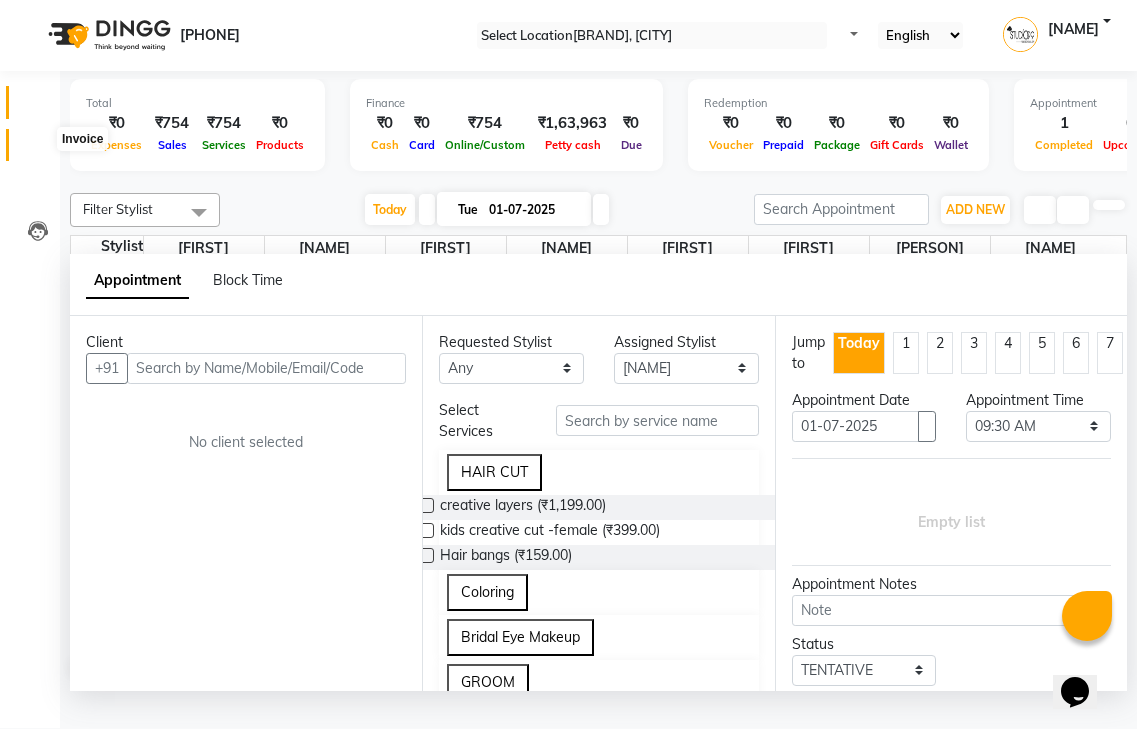 click at bounding box center [38, 150] 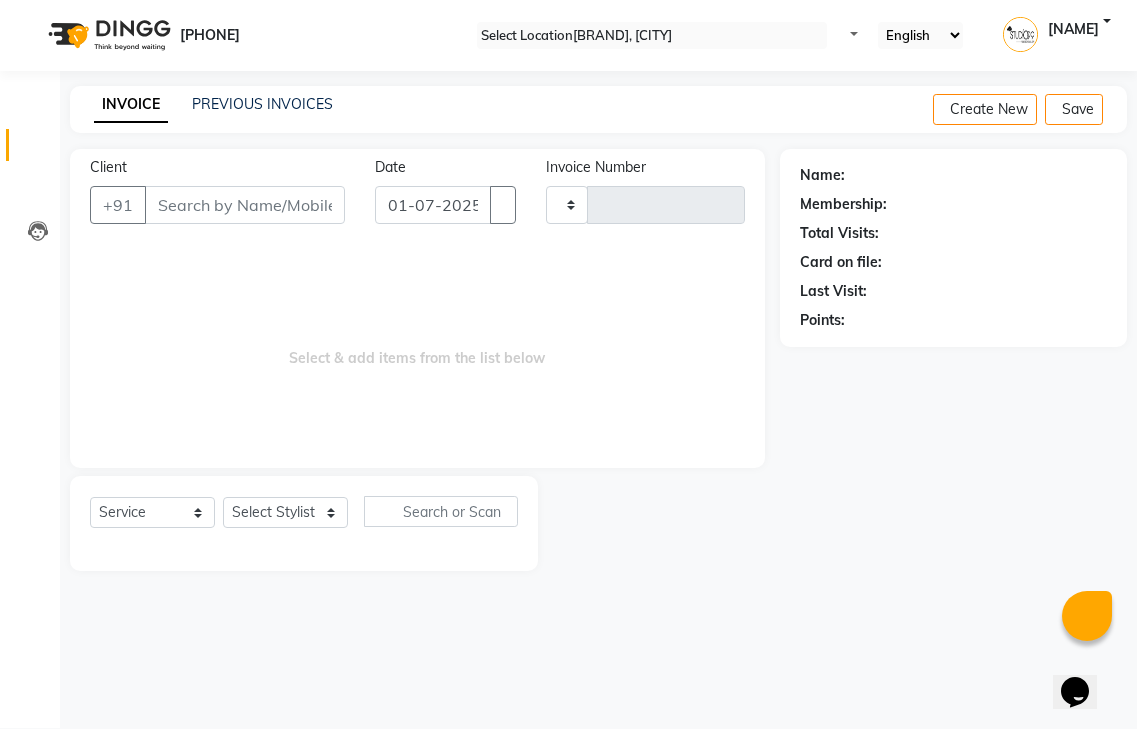 scroll, scrollTop: 0, scrollLeft: 0, axis: both 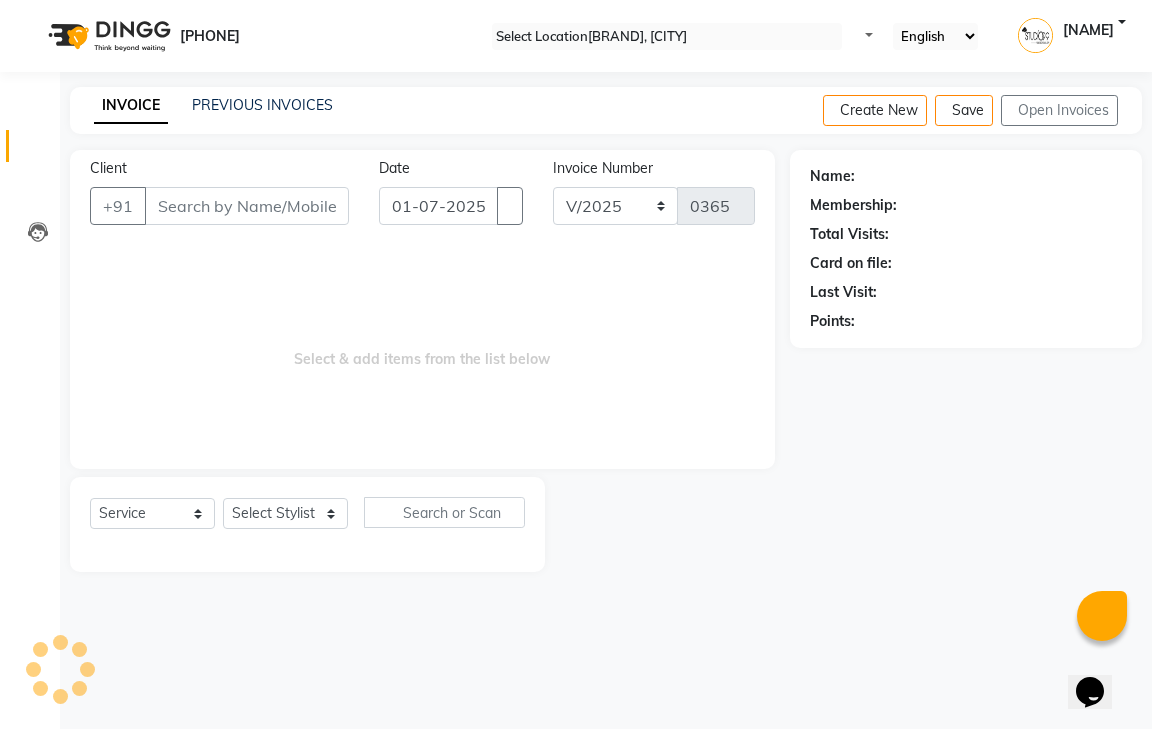 click on "Client" at bounding box center (247, 206) 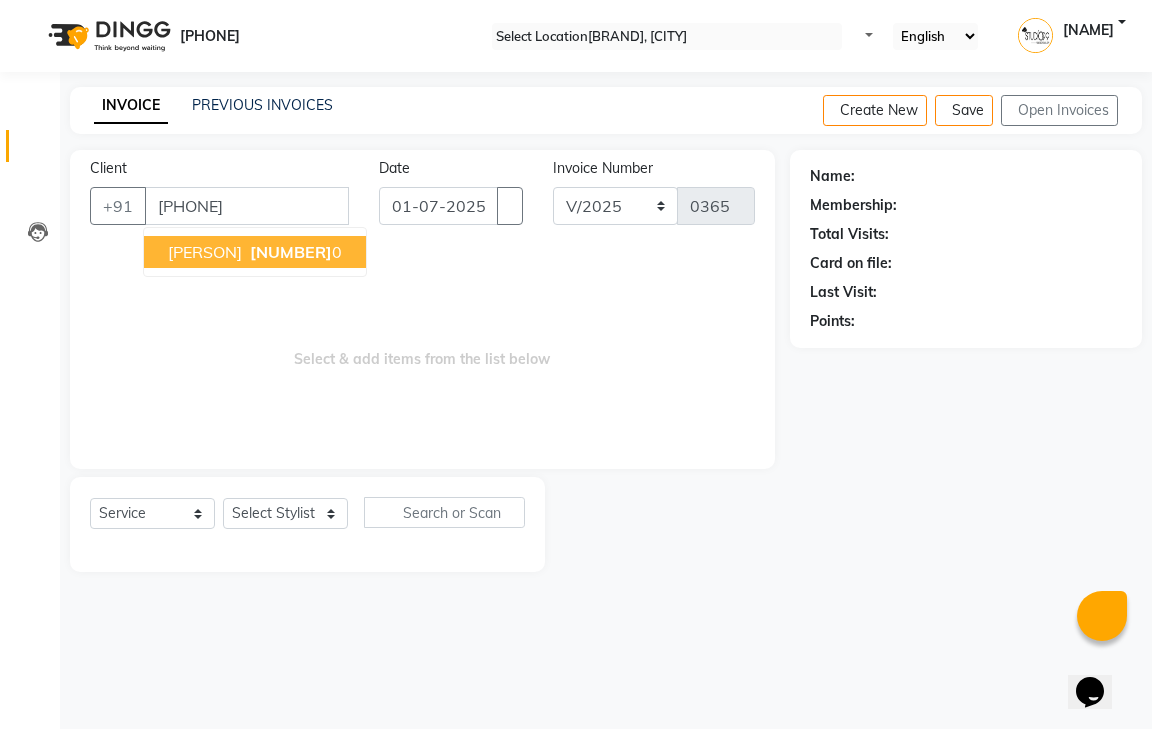 type on "[PHONE]" 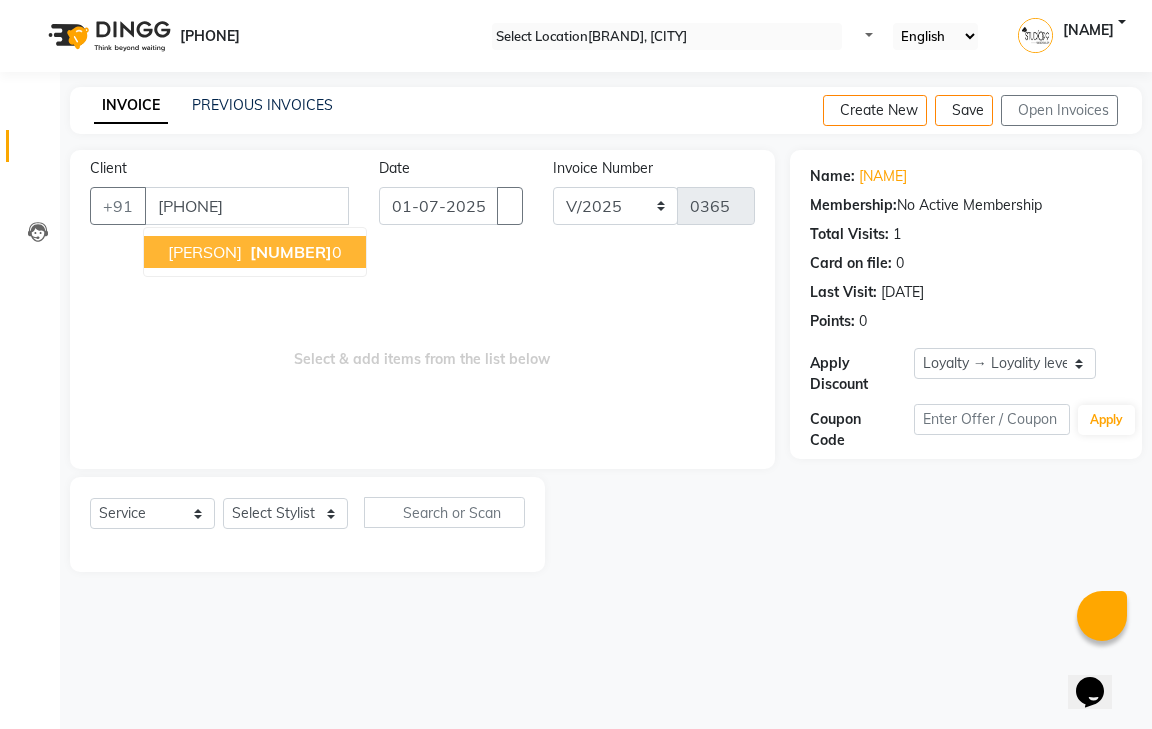 drag, startPoint x: 271, startPoint y: 256, endPoint x: 224, endPoint y: 258, distance: 47.042534 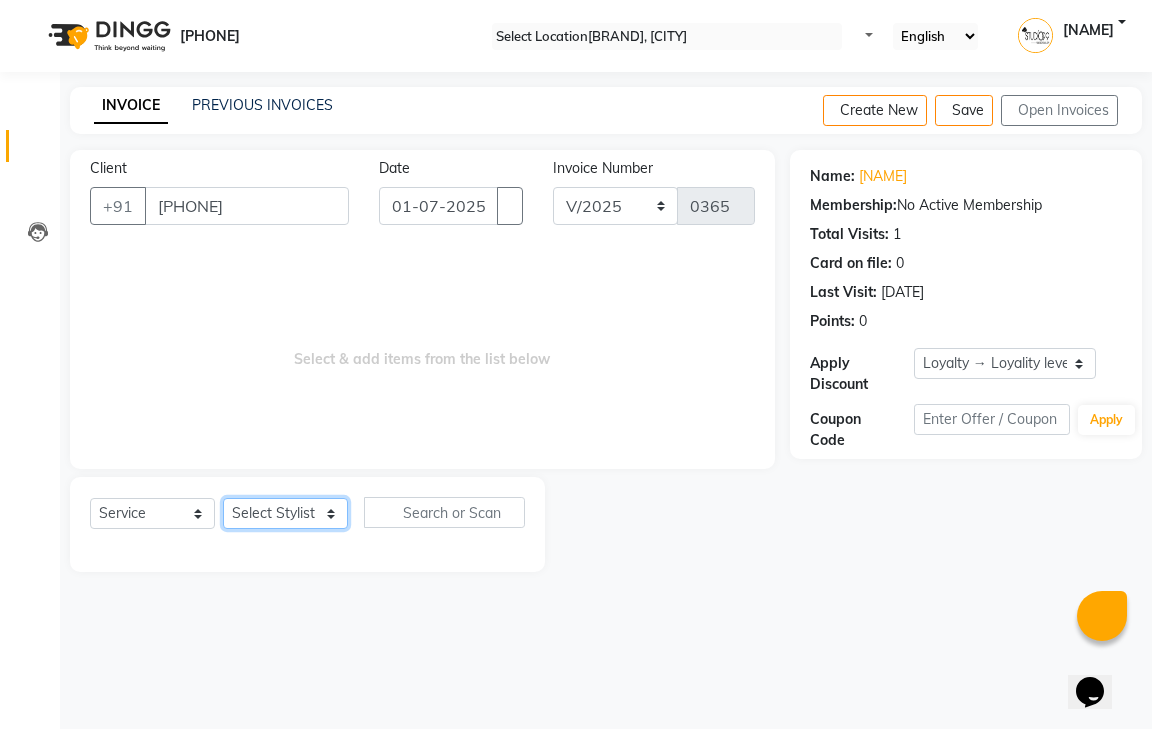 click on "Select Stylist [NAME] [NAME] [NAME] [NAME] [NAME] [NAME] [NAME]" at bounding box center (285, 513) 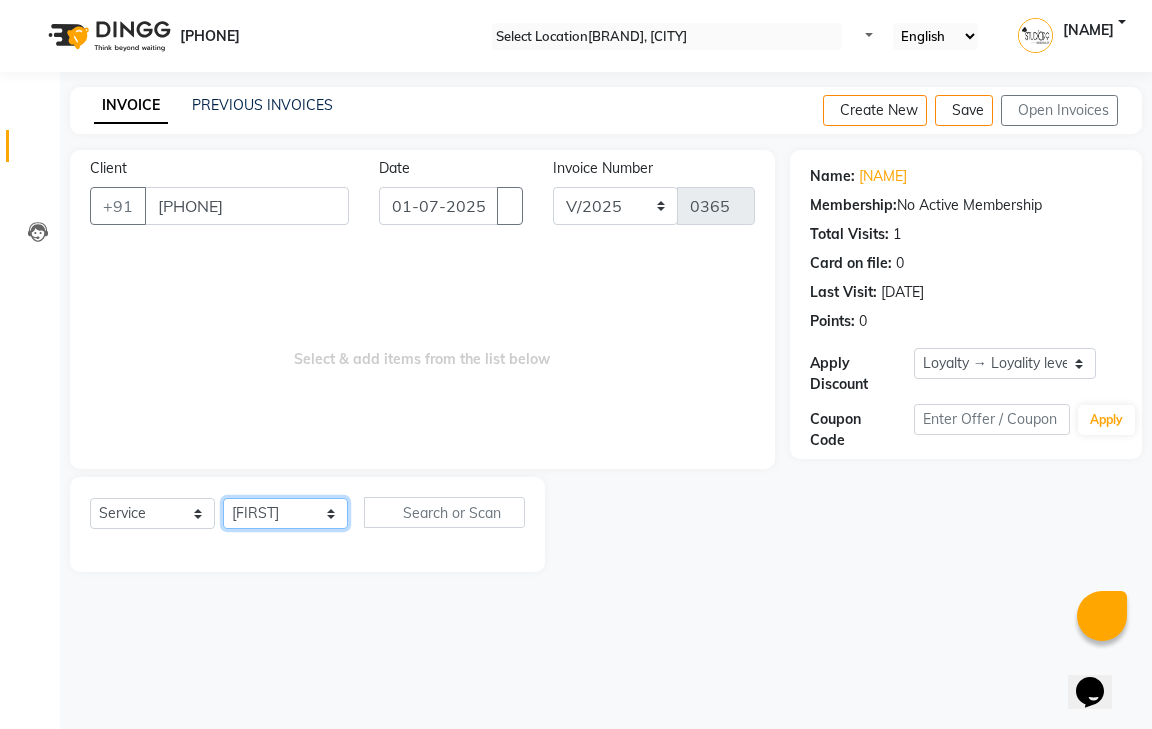 click on "Select Stylist [NAME] [NAME] [NAME] [NAME] [NAME] [NAME] [NAME]" at bounding box center [285, 513] 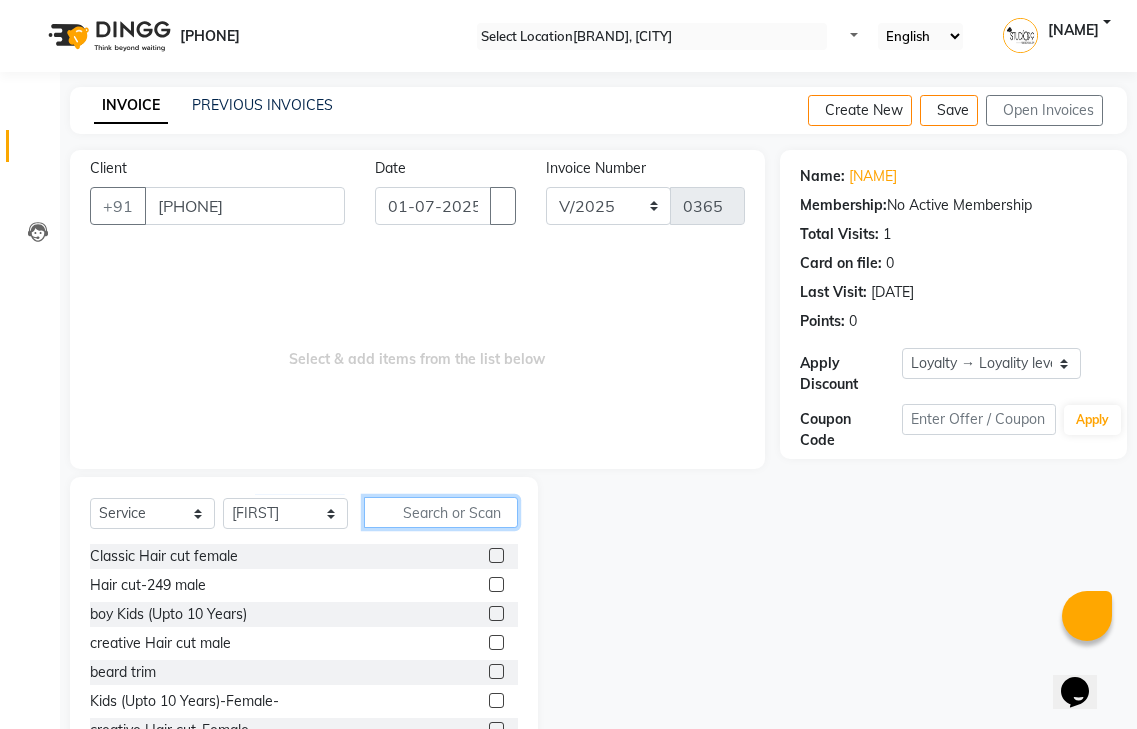 click at bounding box center (441, 512) 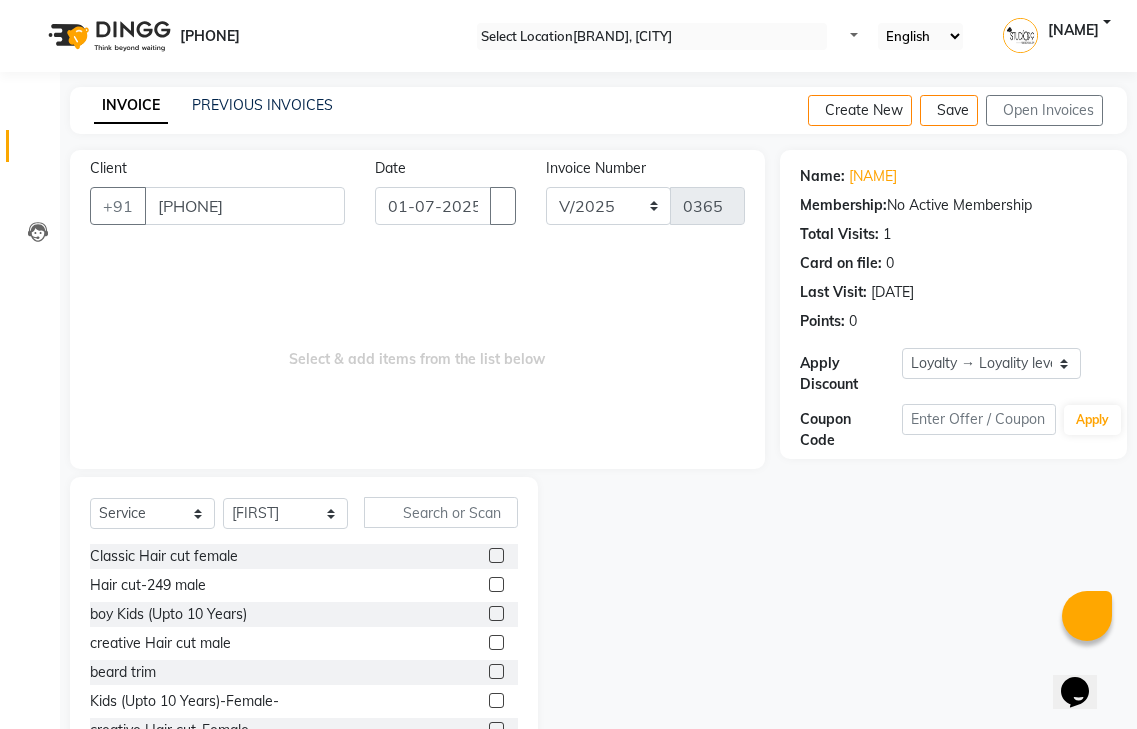 click at bounding box center (496, 555) 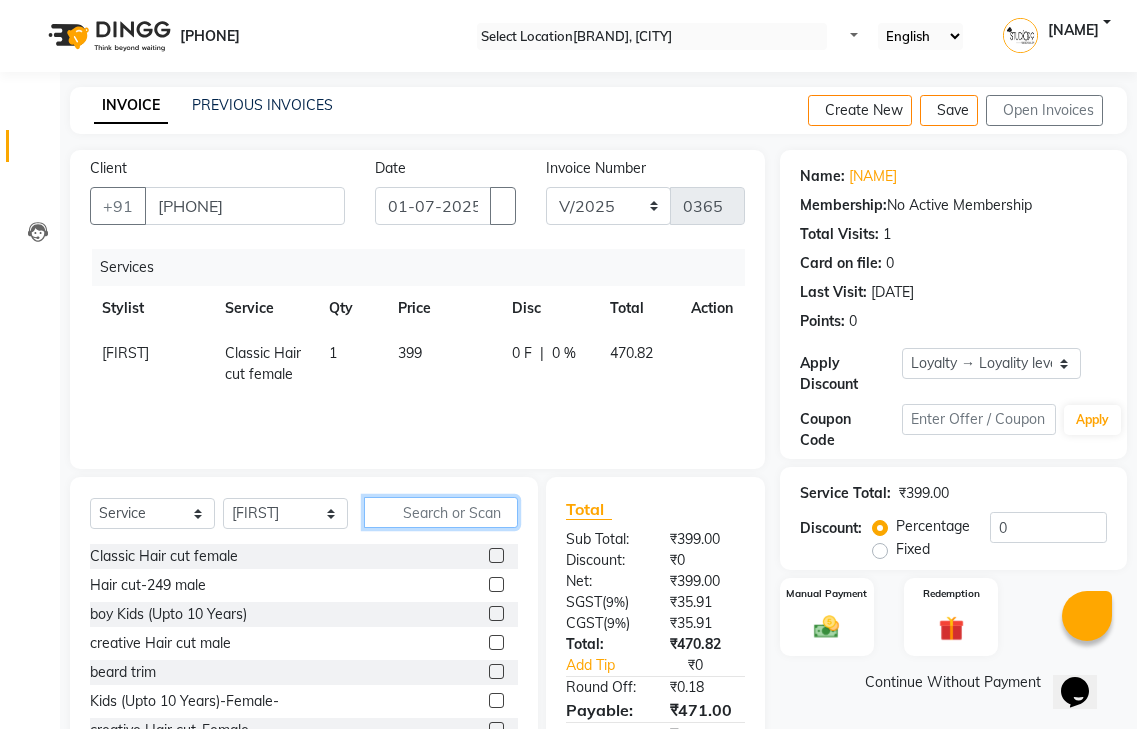 click at bounding box center [441, 512] 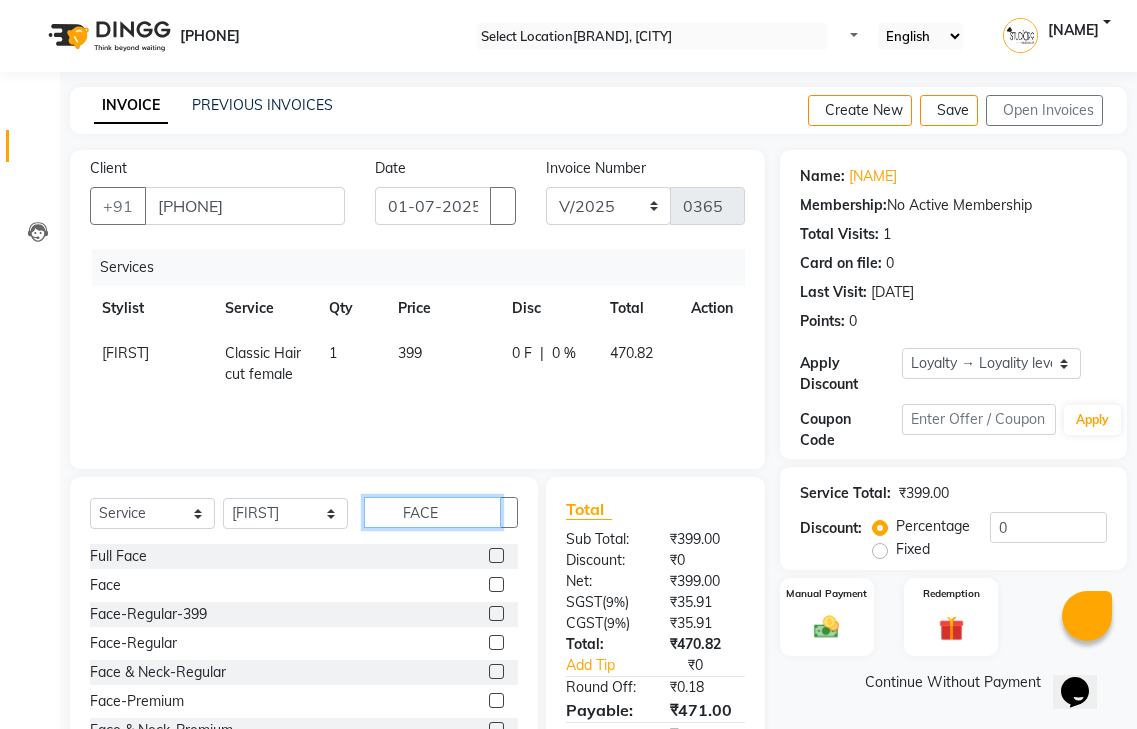 type on "FACE" 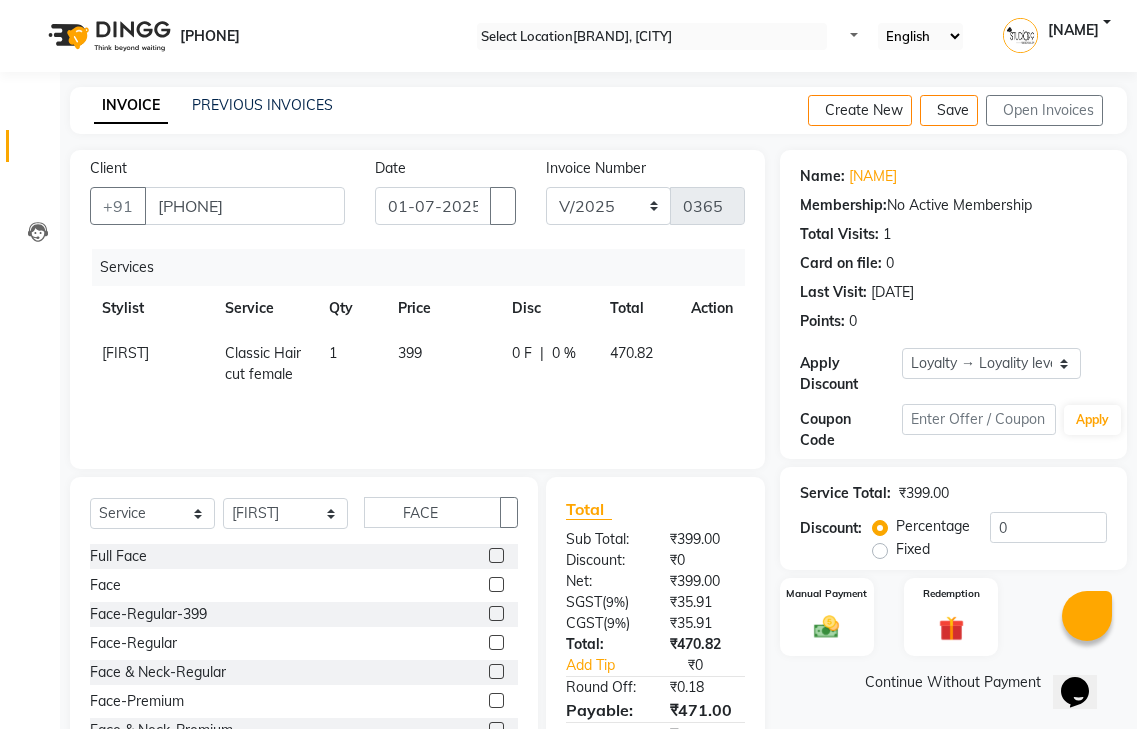click at bounding box center [496, 671] 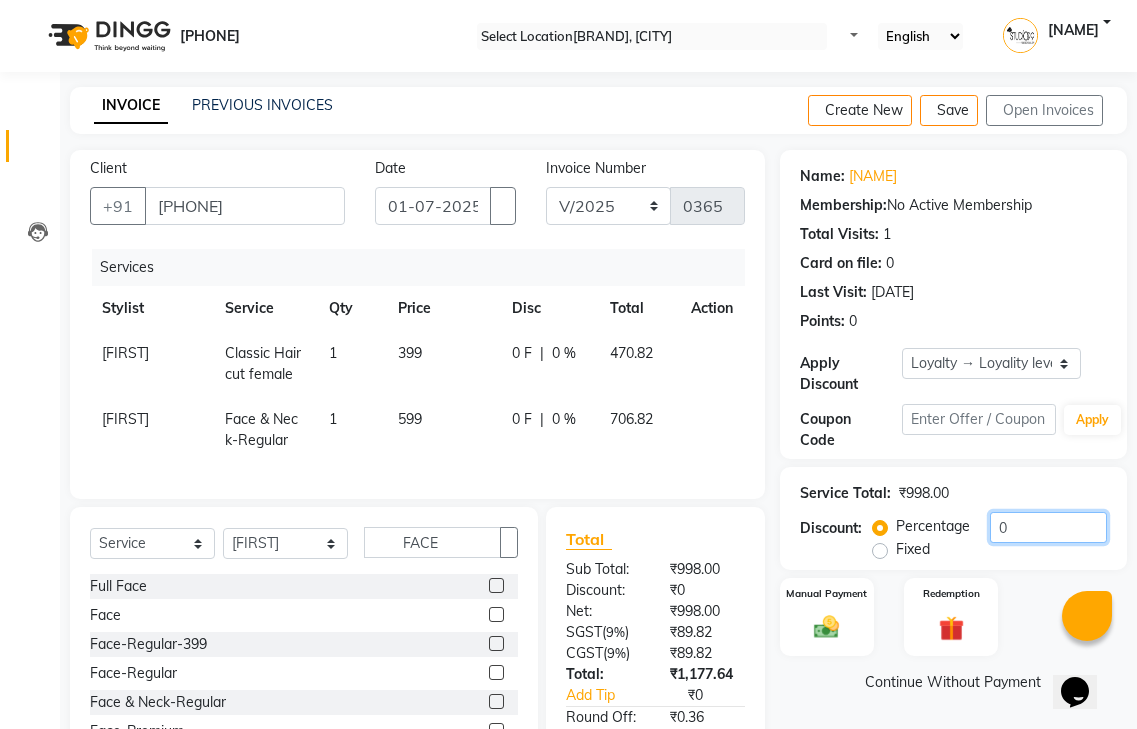 click on "0" at bounding box center [1048, 527] 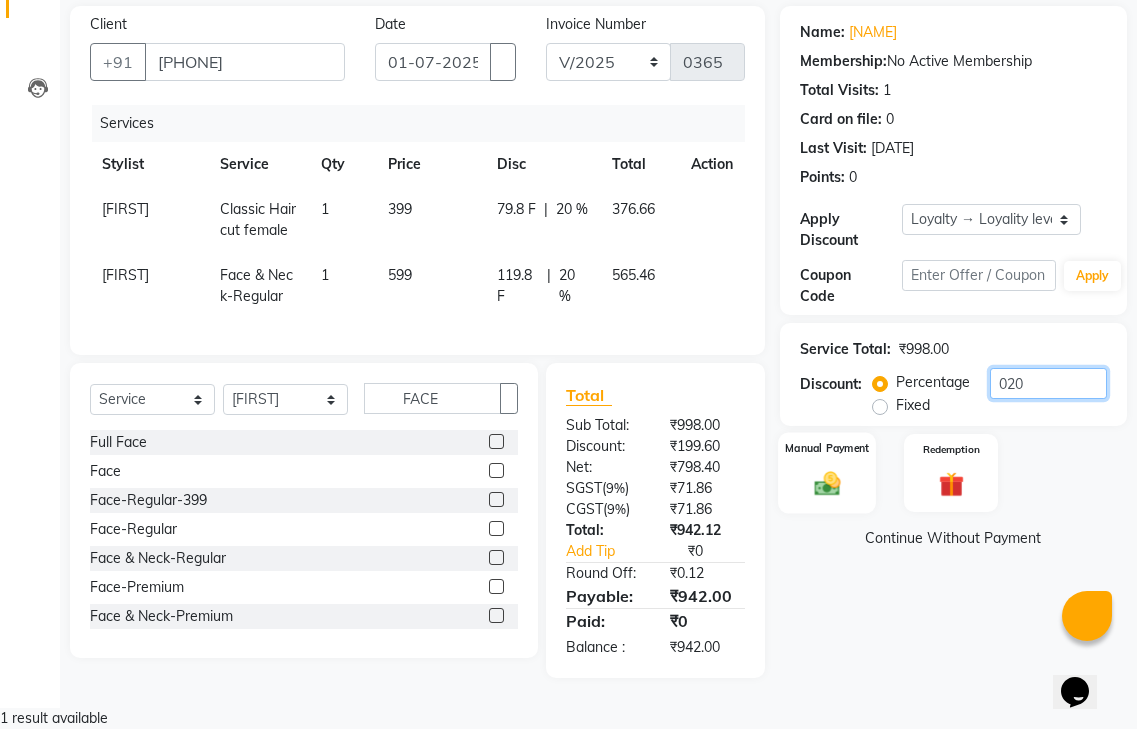 scroll, scrollTop: 158, scrollLeft: 0, axis: vertical 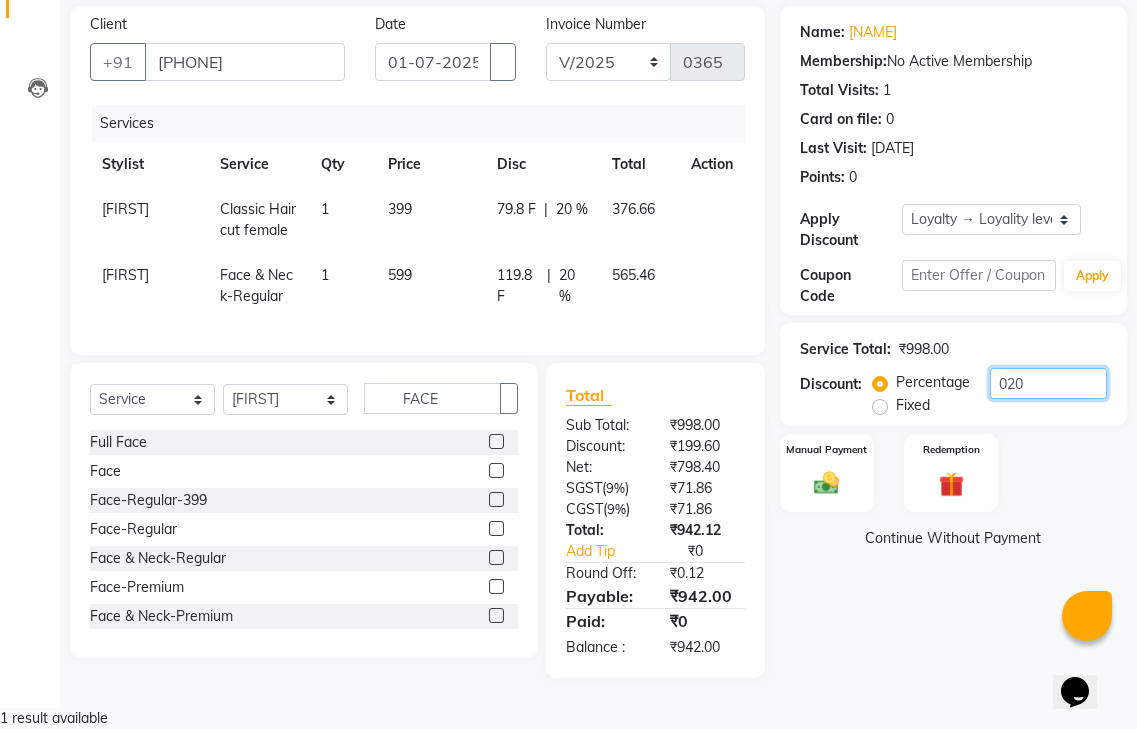 type on "020" 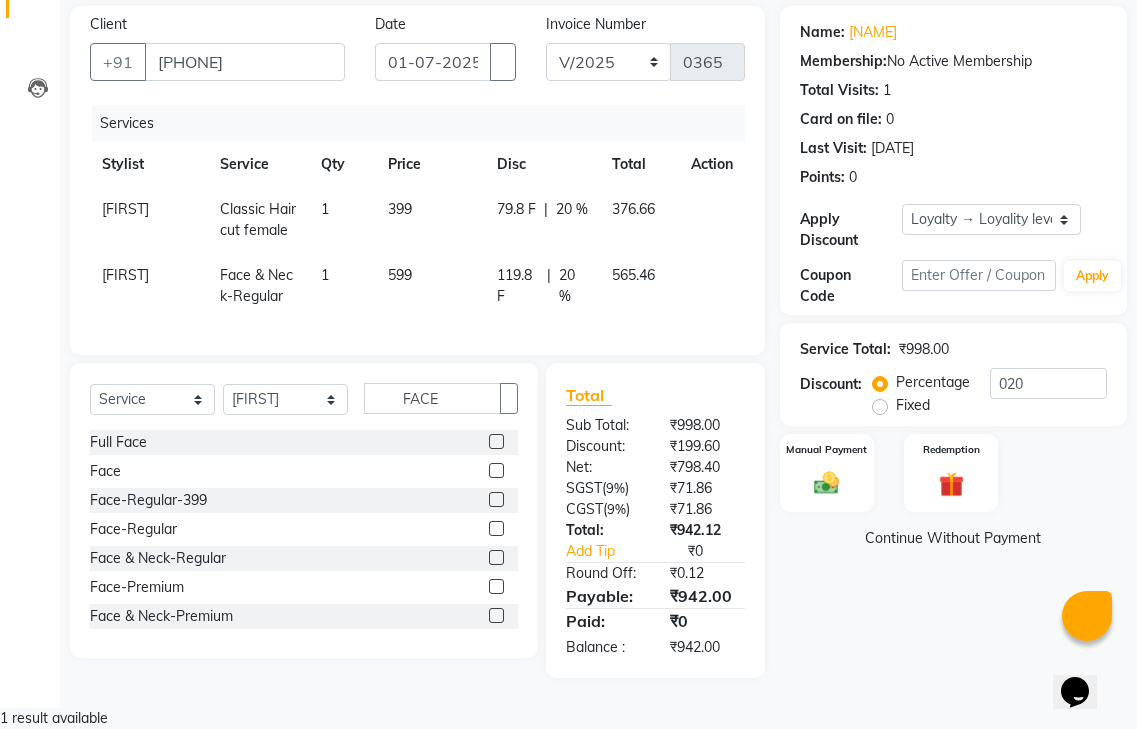 click at bounding box center [699, 199] 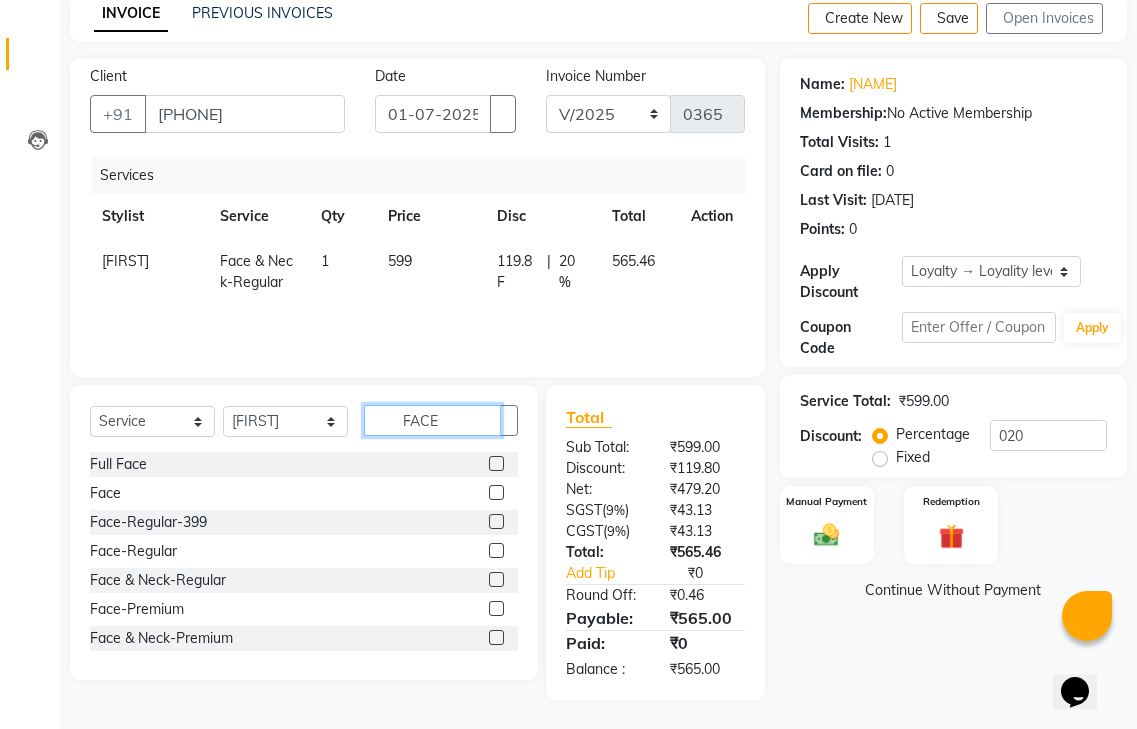 click on "FACE" at bounding box center (432, 420) 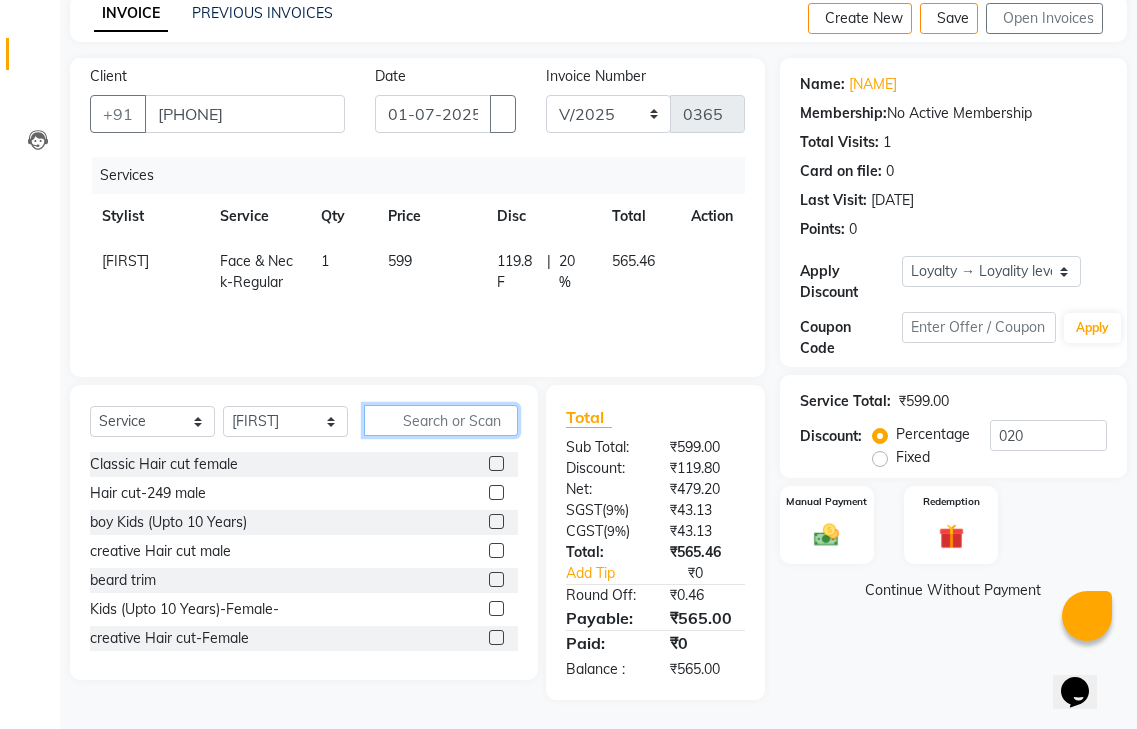 type 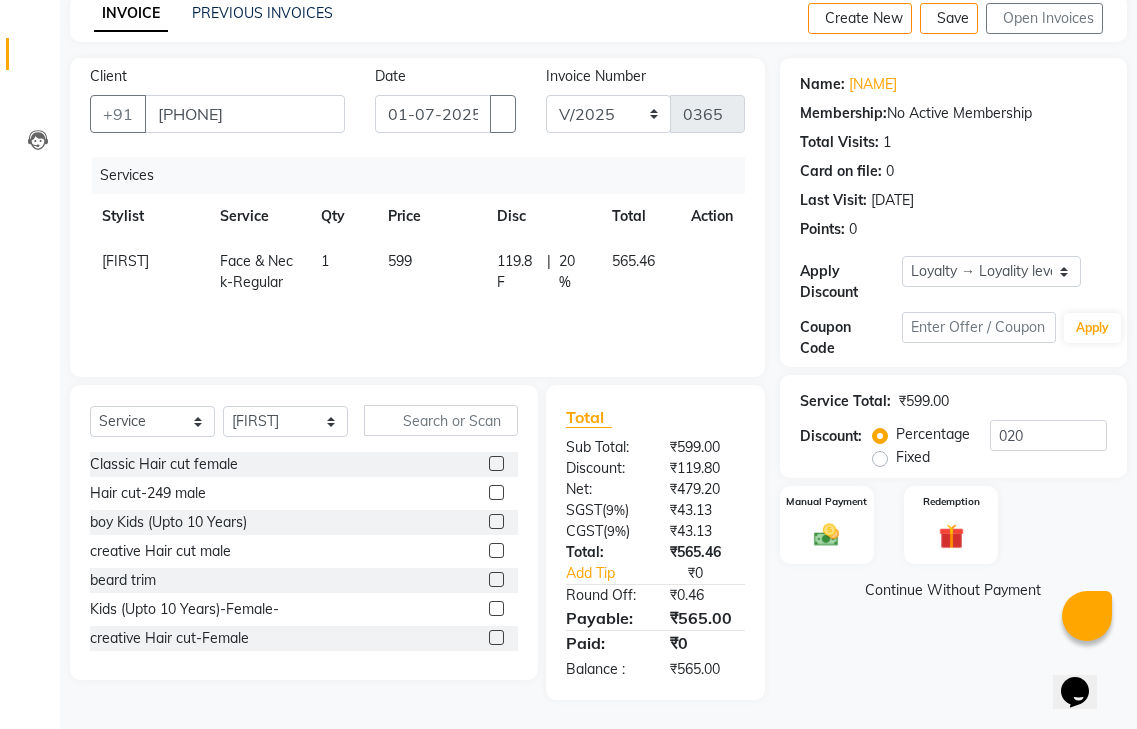 click at bounding box center (496, 492) 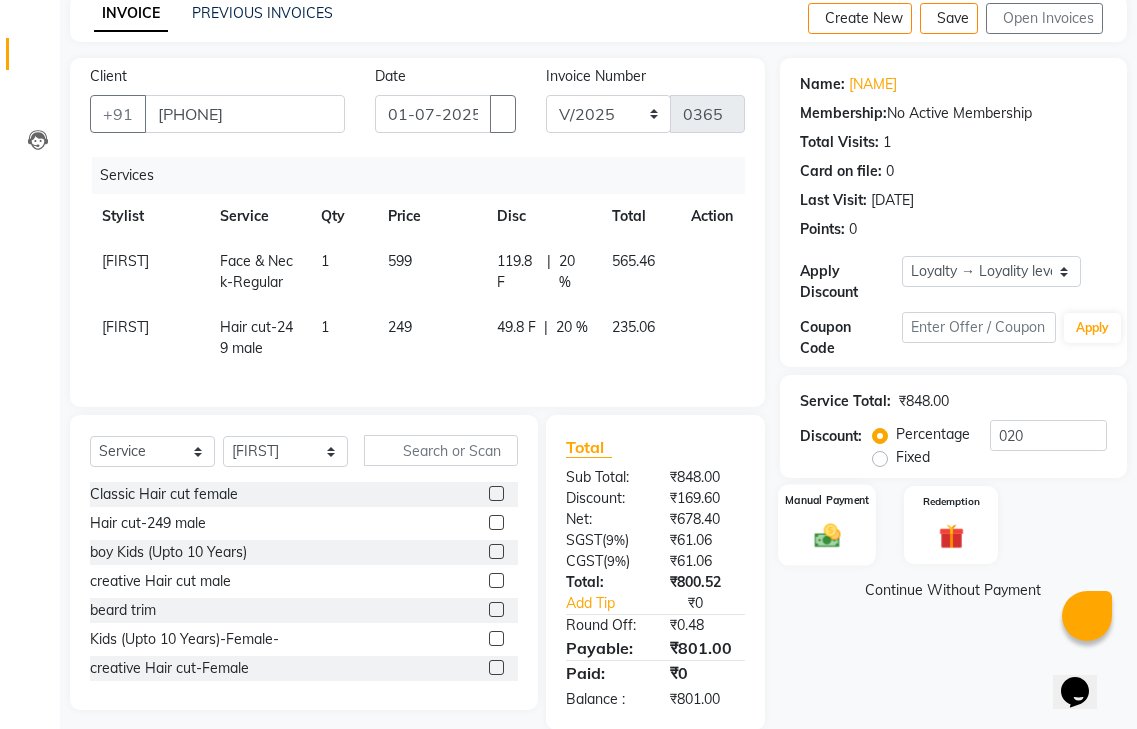 scroll, scrollTop: 137, scrollLeft: 0, axis: vertical 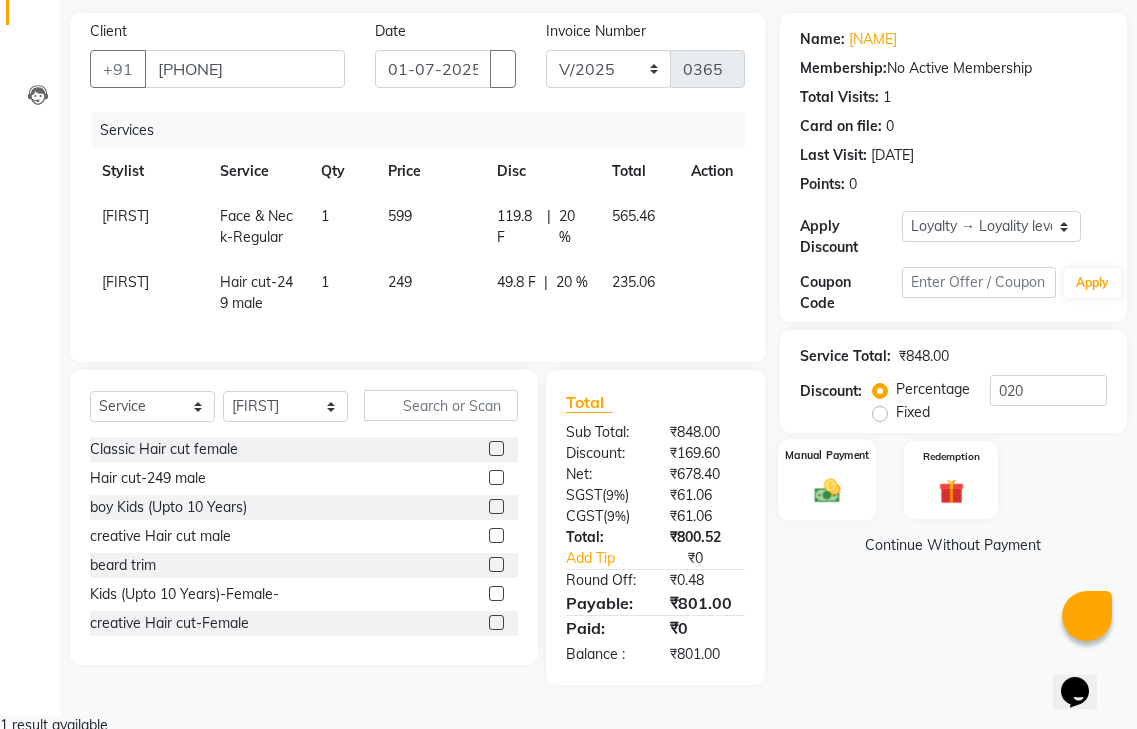 click at bounding box center (827, 490) 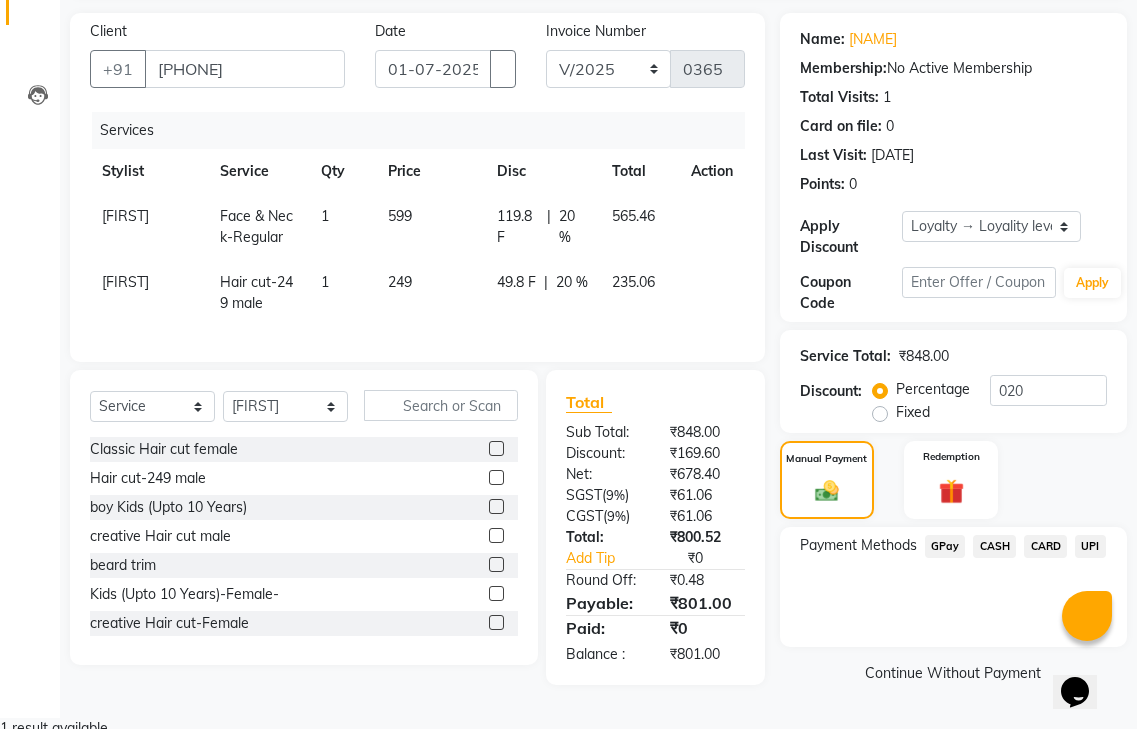 click on "GPay" at bounding box center (941, 548) 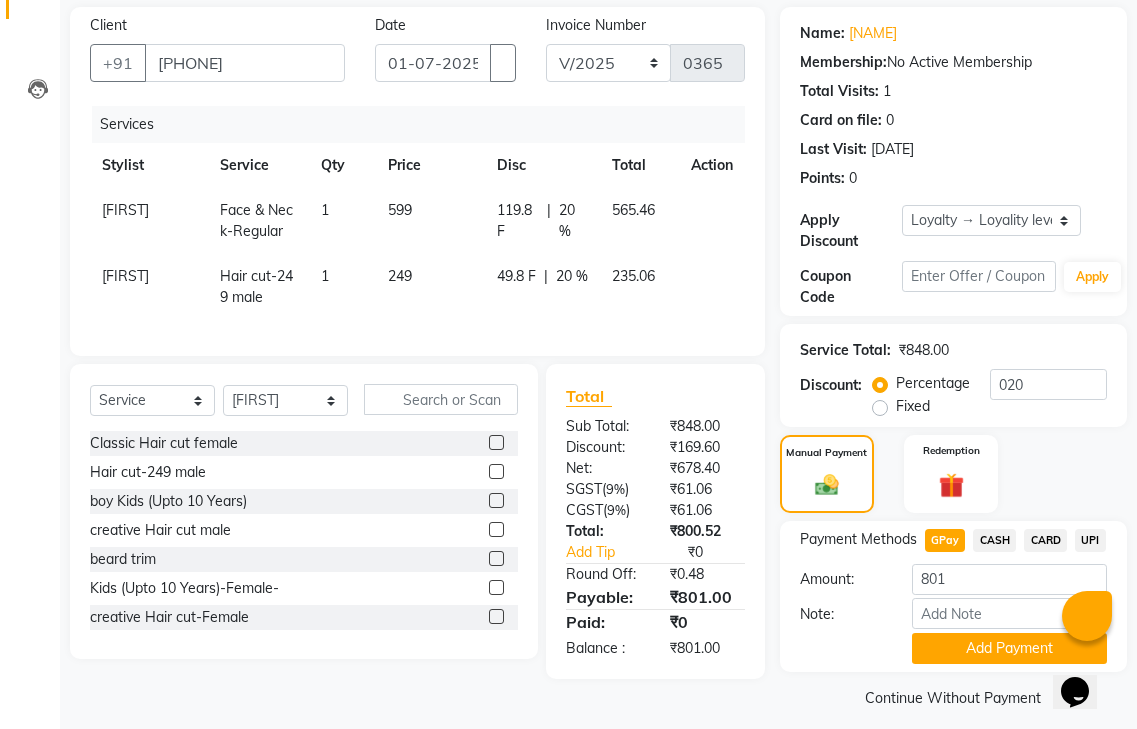 scroll, scrollTop: 162, scrollLeft: 0, axis: vertical 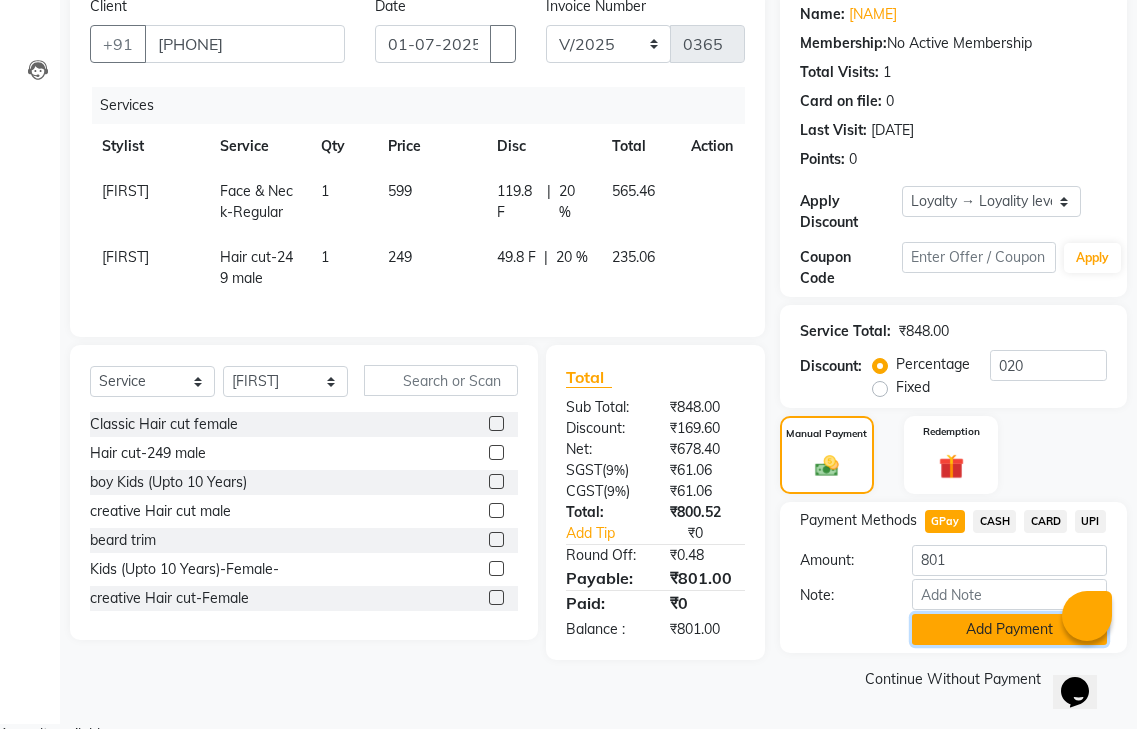 click on "Add Payment" at bounding box center [1009, 629] 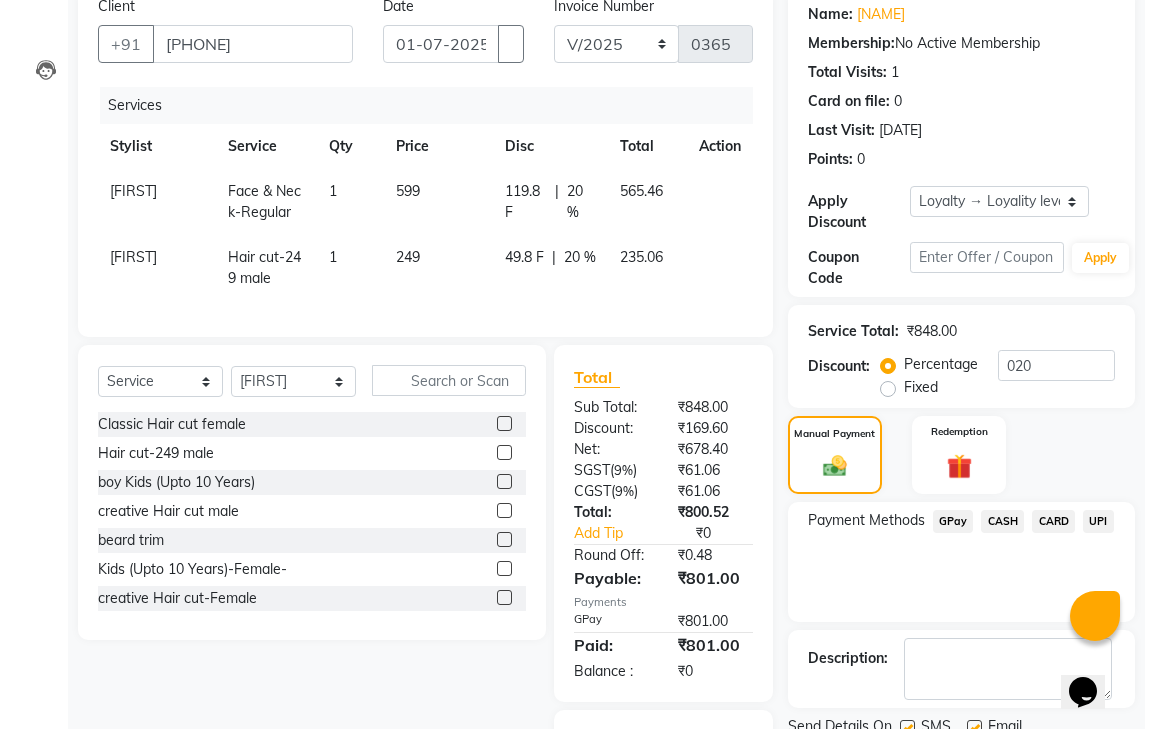 scroll, scrollTop: 340, scrollLeft: 0, axis: vertical 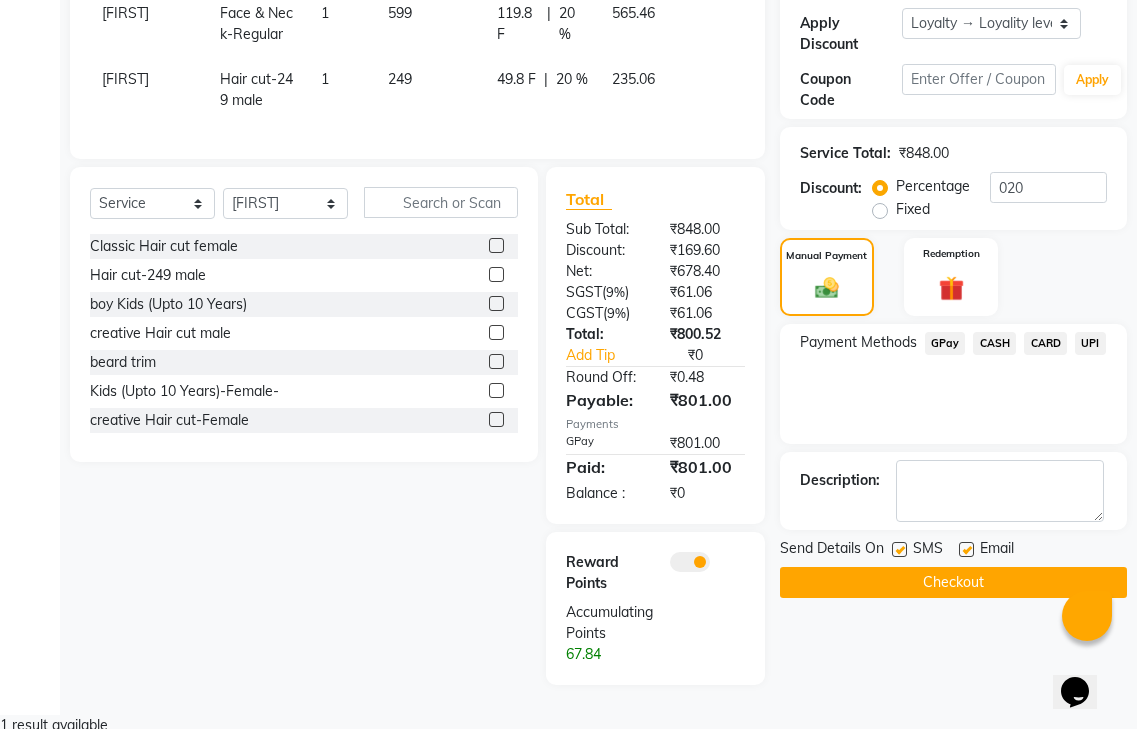 click at bounding box center (690, 562) 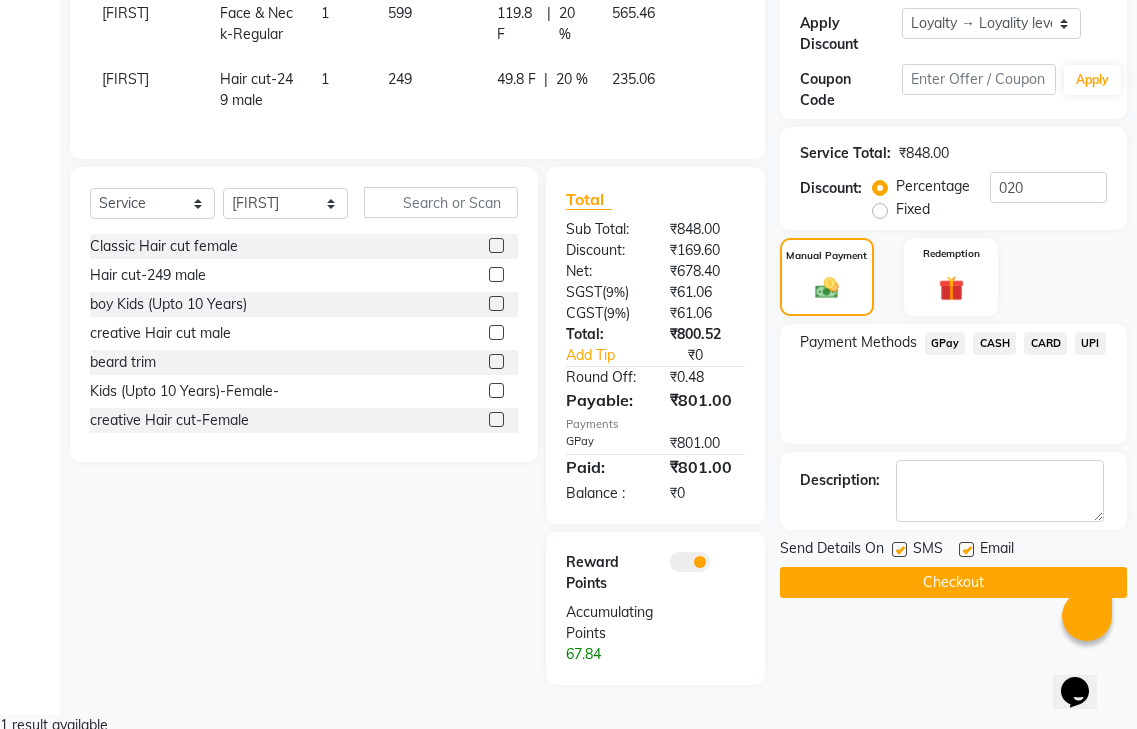 click at bounding box center (670, 567) 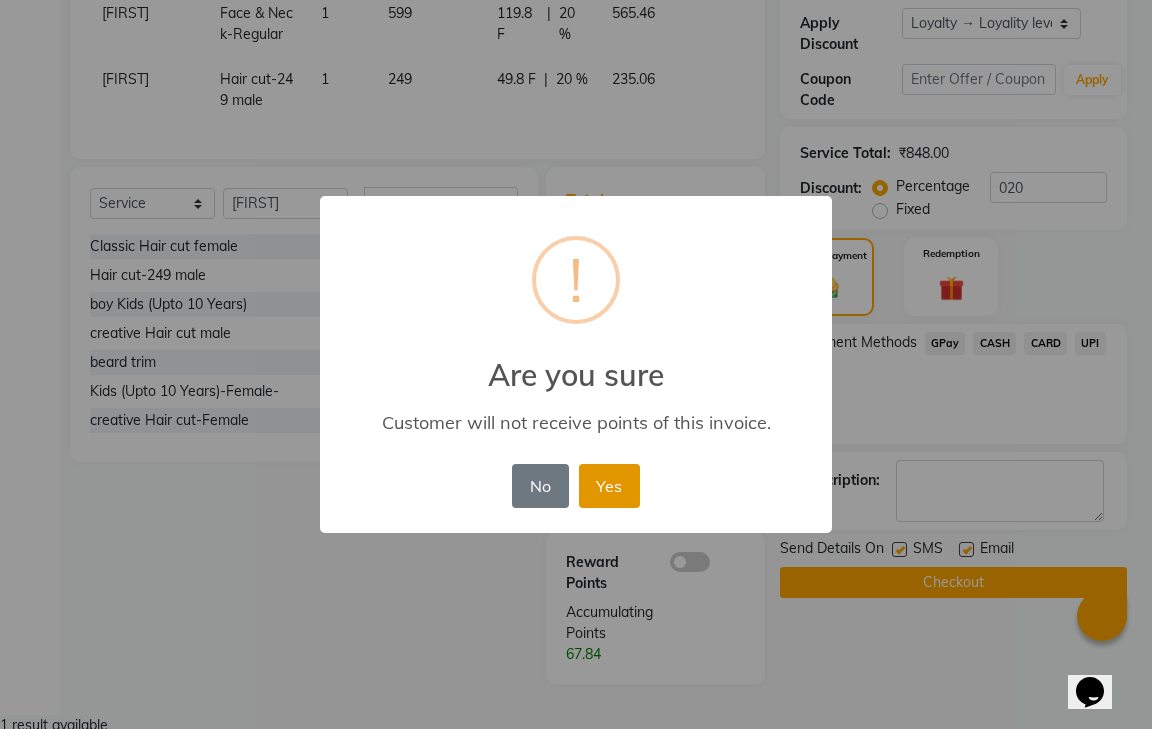 click on "Yes" at bounding box center [609, 486] 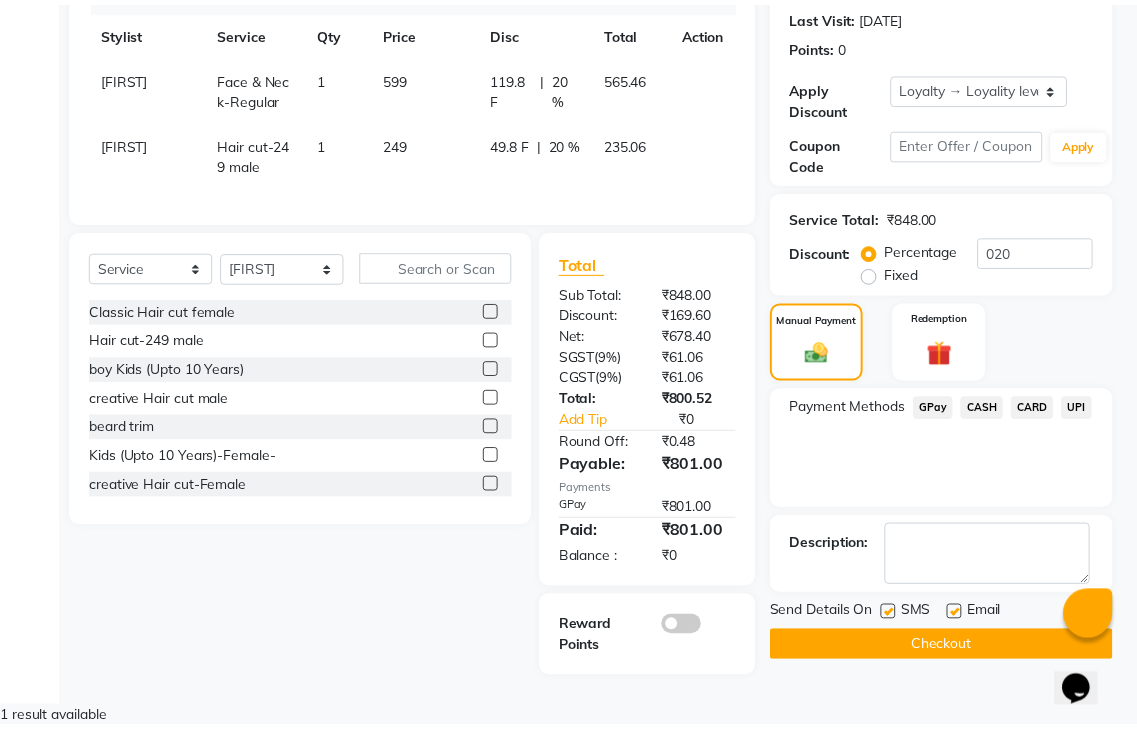 scroll, scrollTop: 269, scrollLeft: 0, axis: vertical 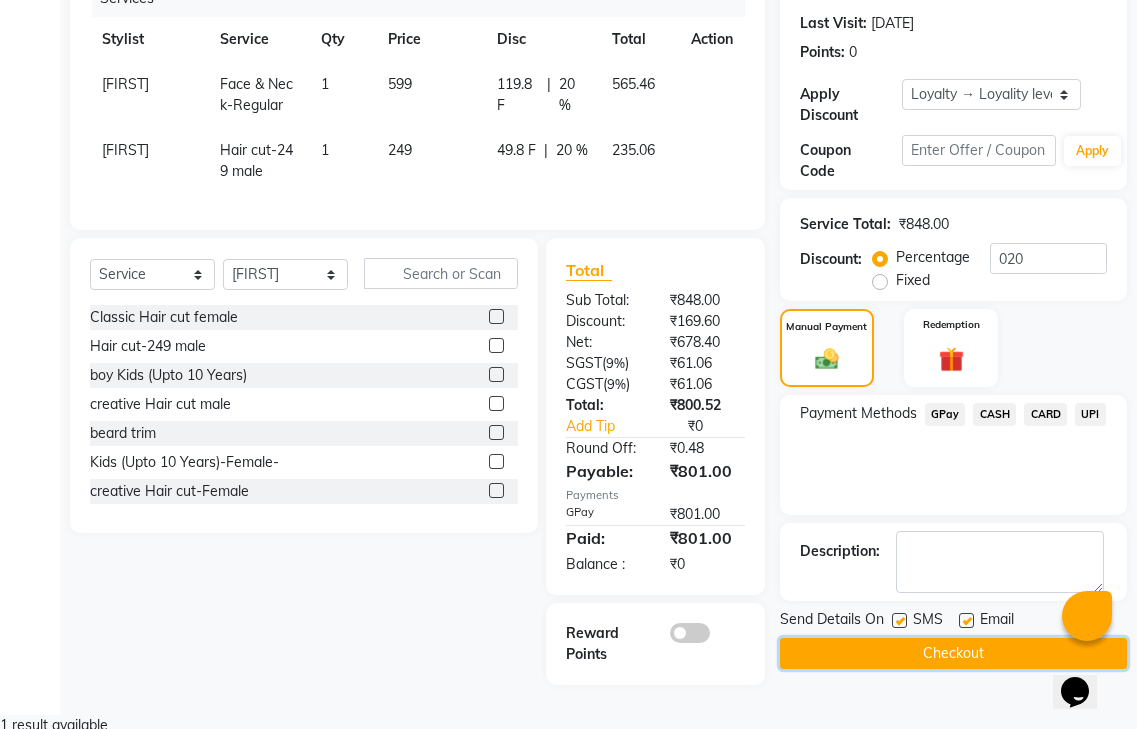 click on "Checkout" at bounding box center [953, 653] 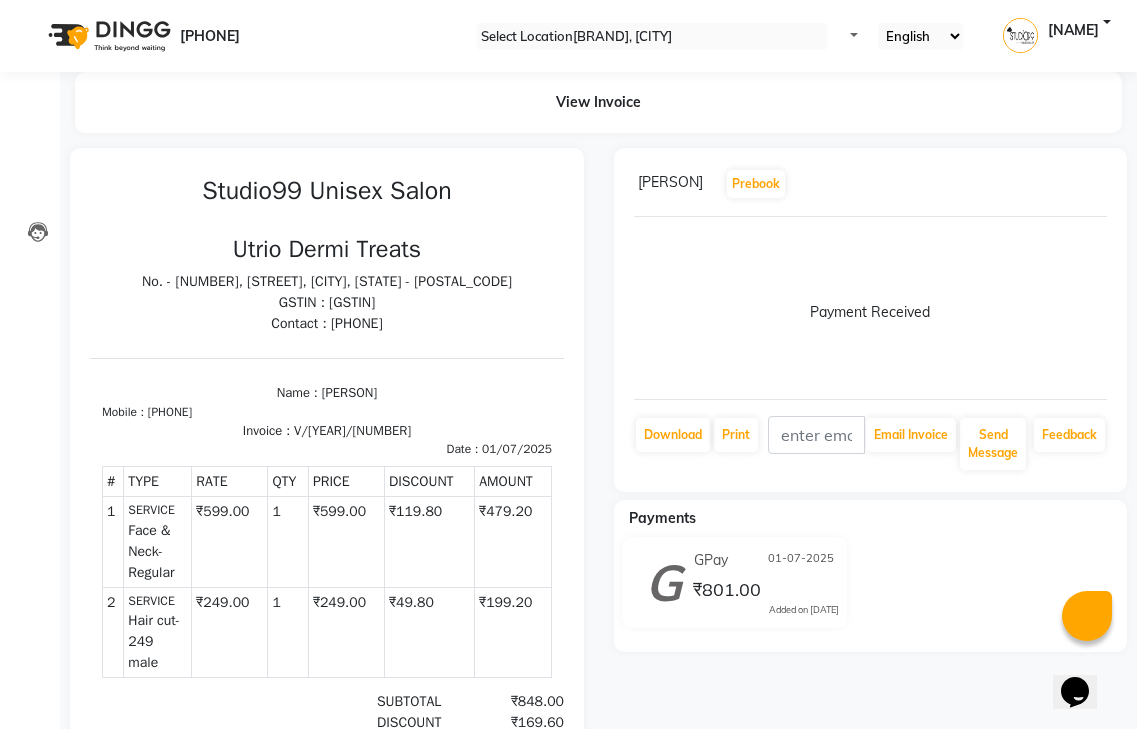 scroll, scrollTop: 0, scrollLeft: 0, axis: both 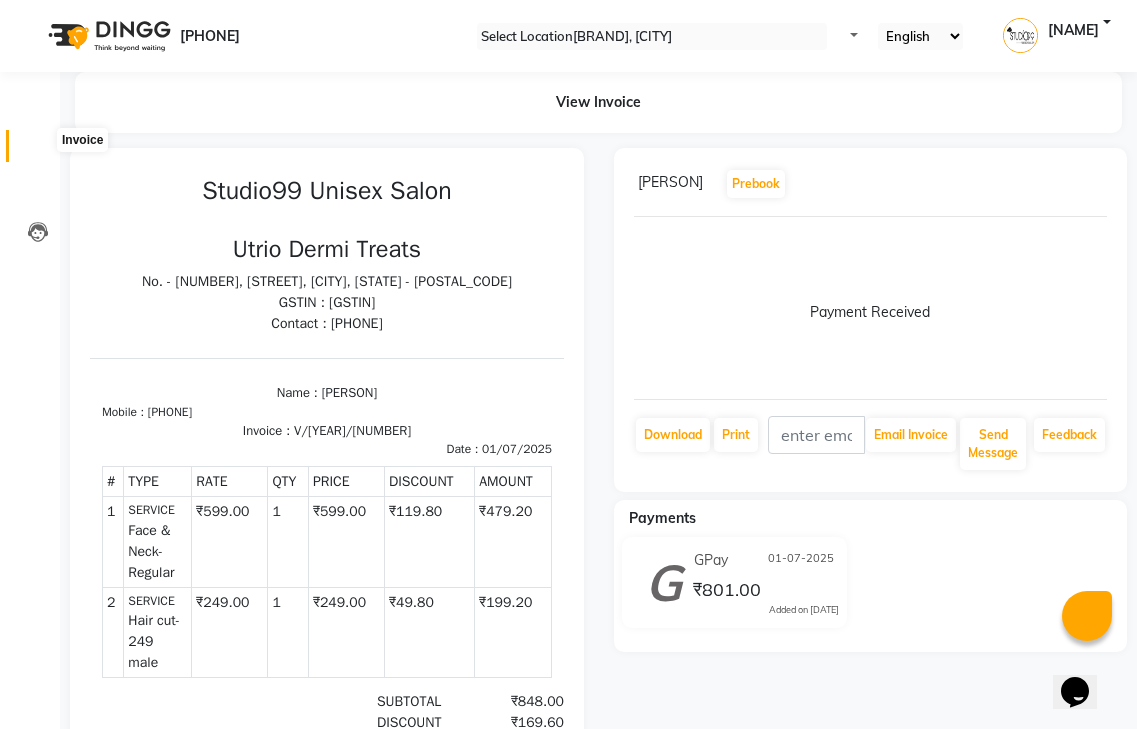 click at bounding box center [38, 151] 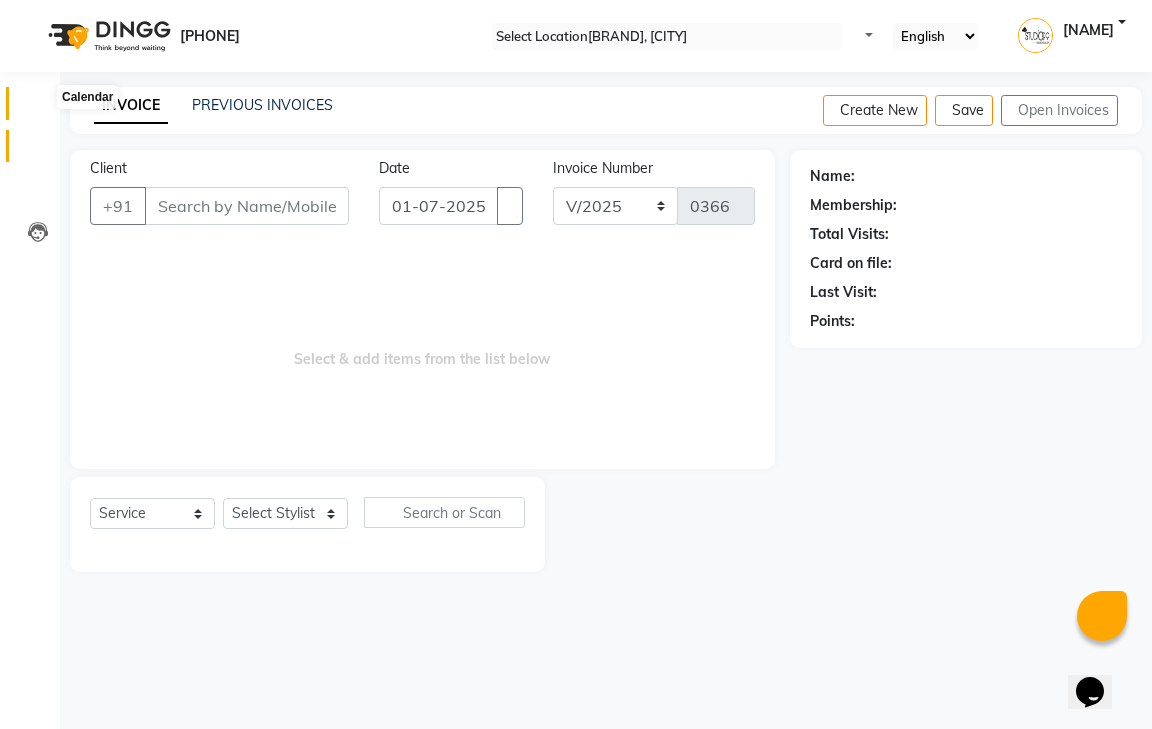 click at bounding box center [38, 108] 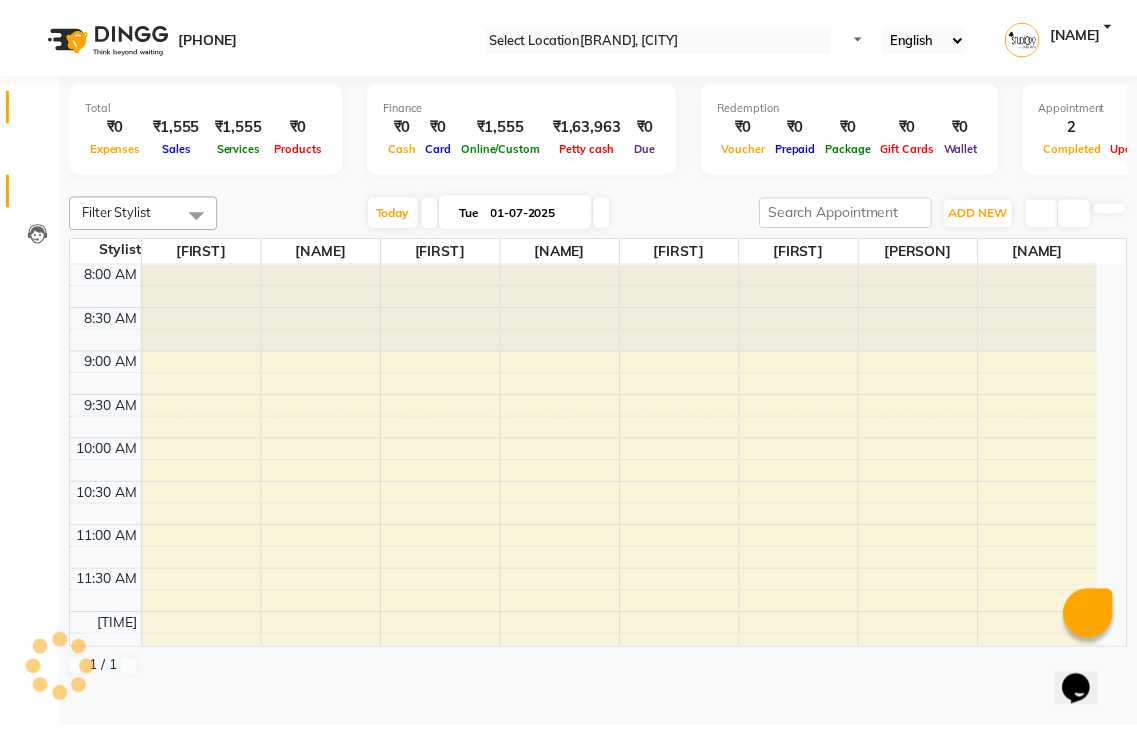 scroll, scrollTop: 0, scrollLeft: 0, axis: both 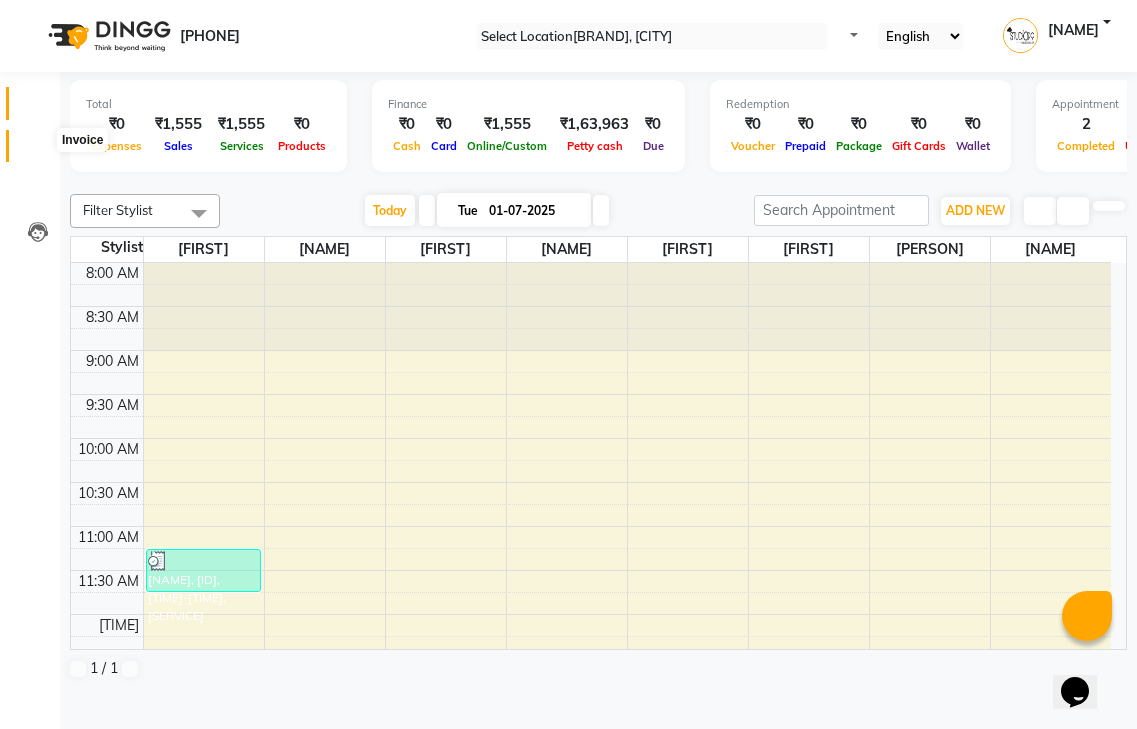 click at bounding box center [38, 151] 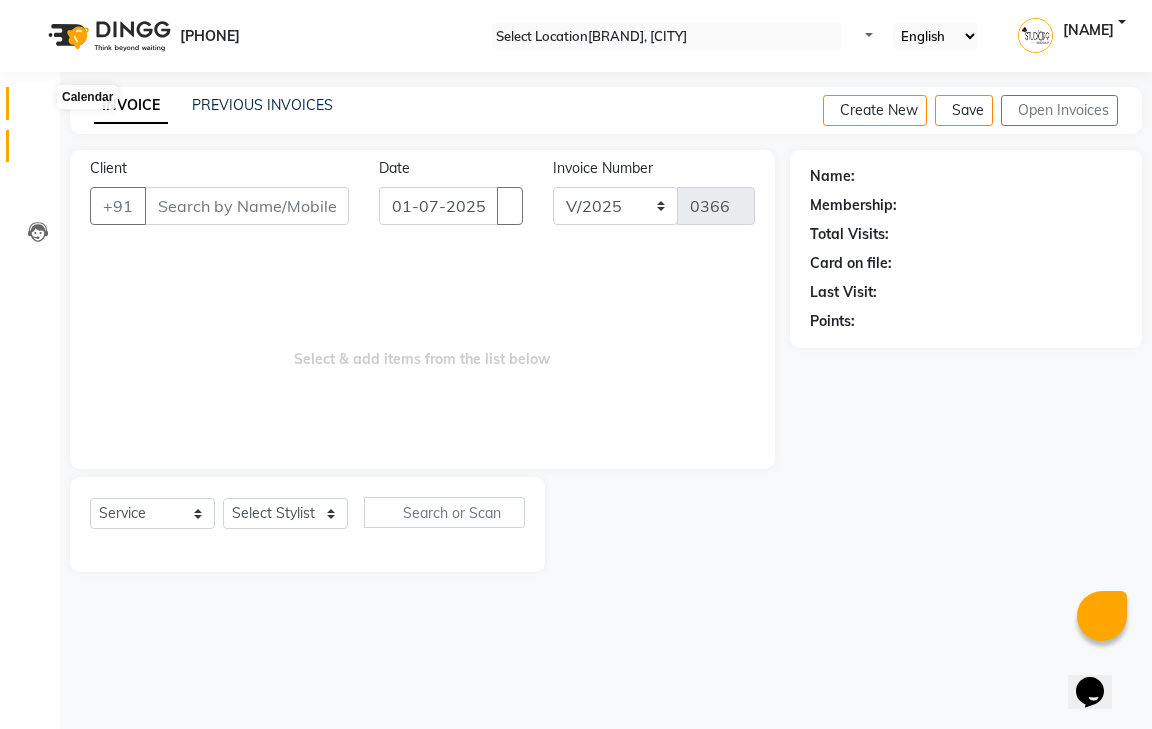 click at bounding box center (37, 108) 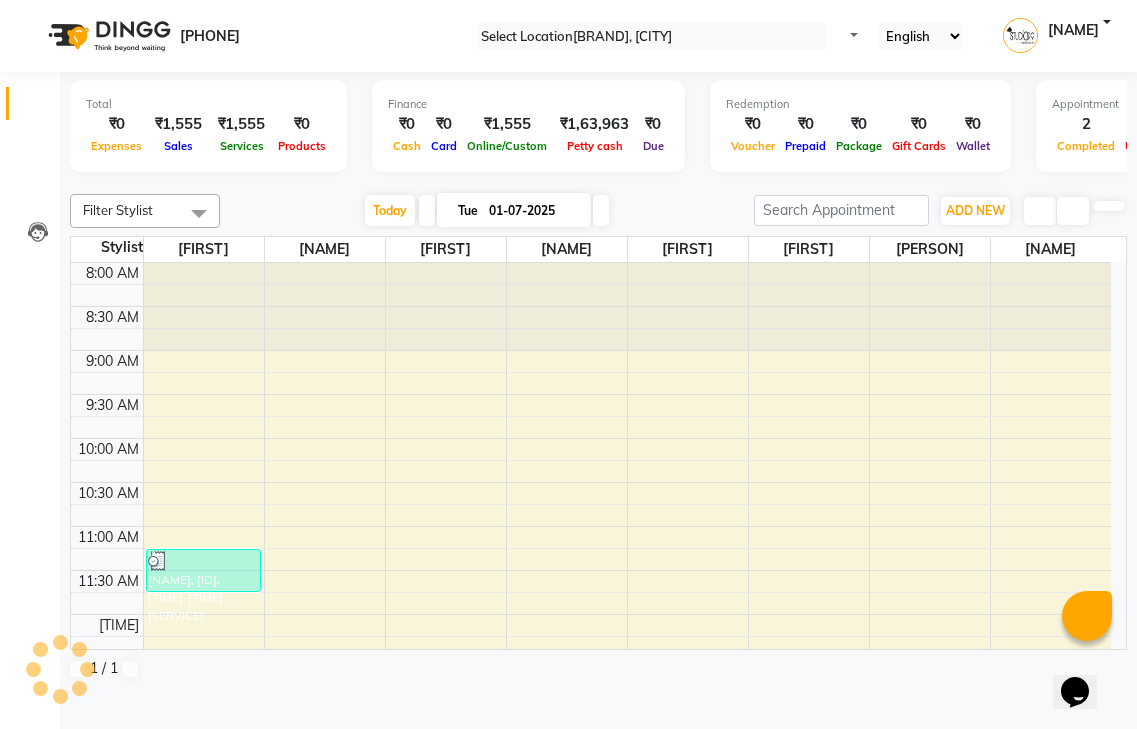 scroll, scrollTop: 0, scrollLeft: 0, axis: both 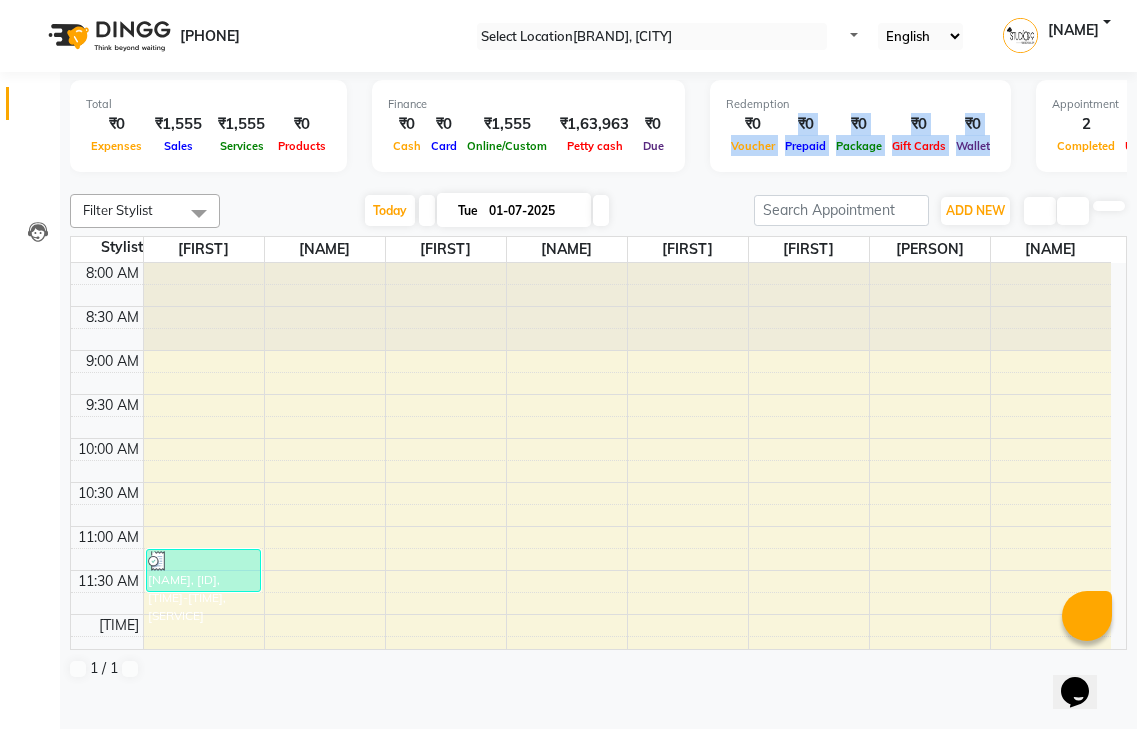 drag, startPoint x: 769, startPoint y: 122, endPoint x: 841, endPoint y: 332, distance: 222 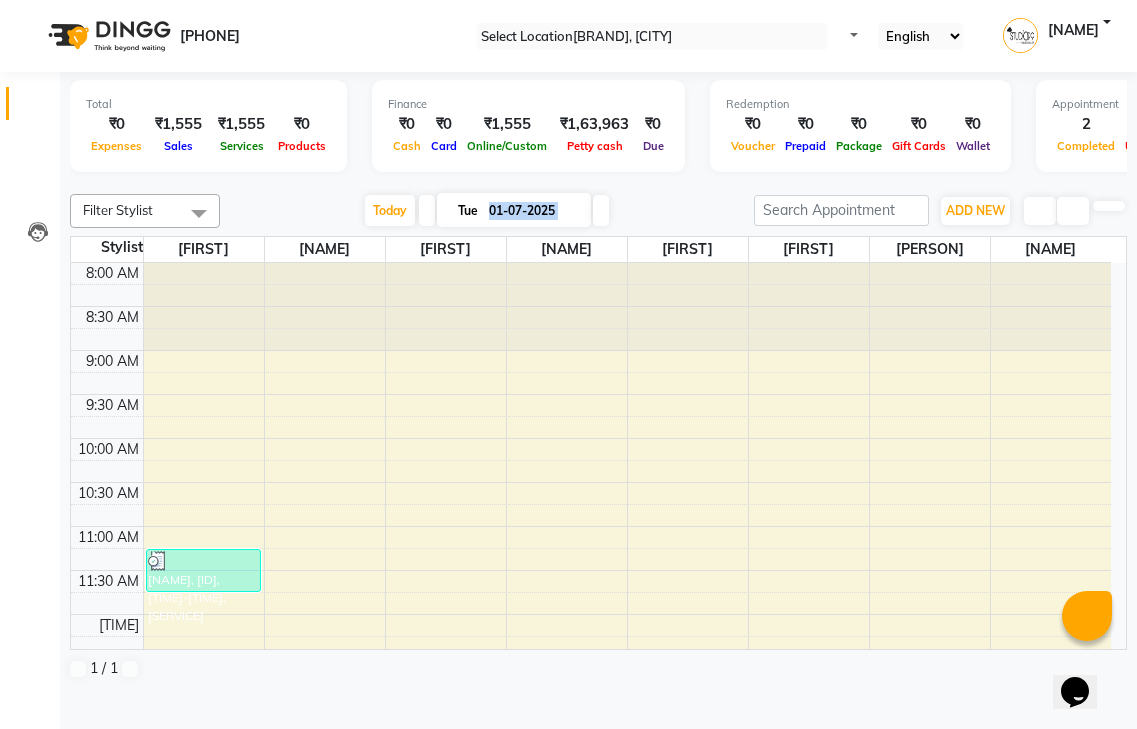 click at bounding box center (204, 307) 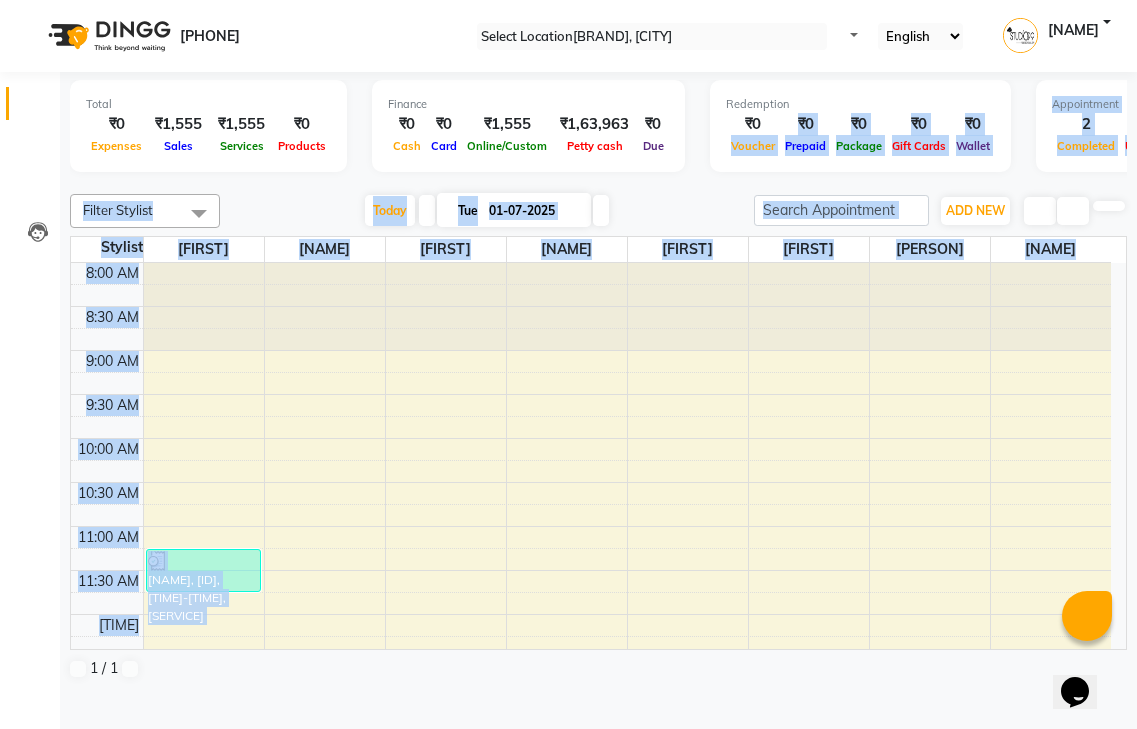 drag, startPoint x: 989, startPoint y: 422, endPoint x: 996, endPoint y: 448, distance: 26.925823 